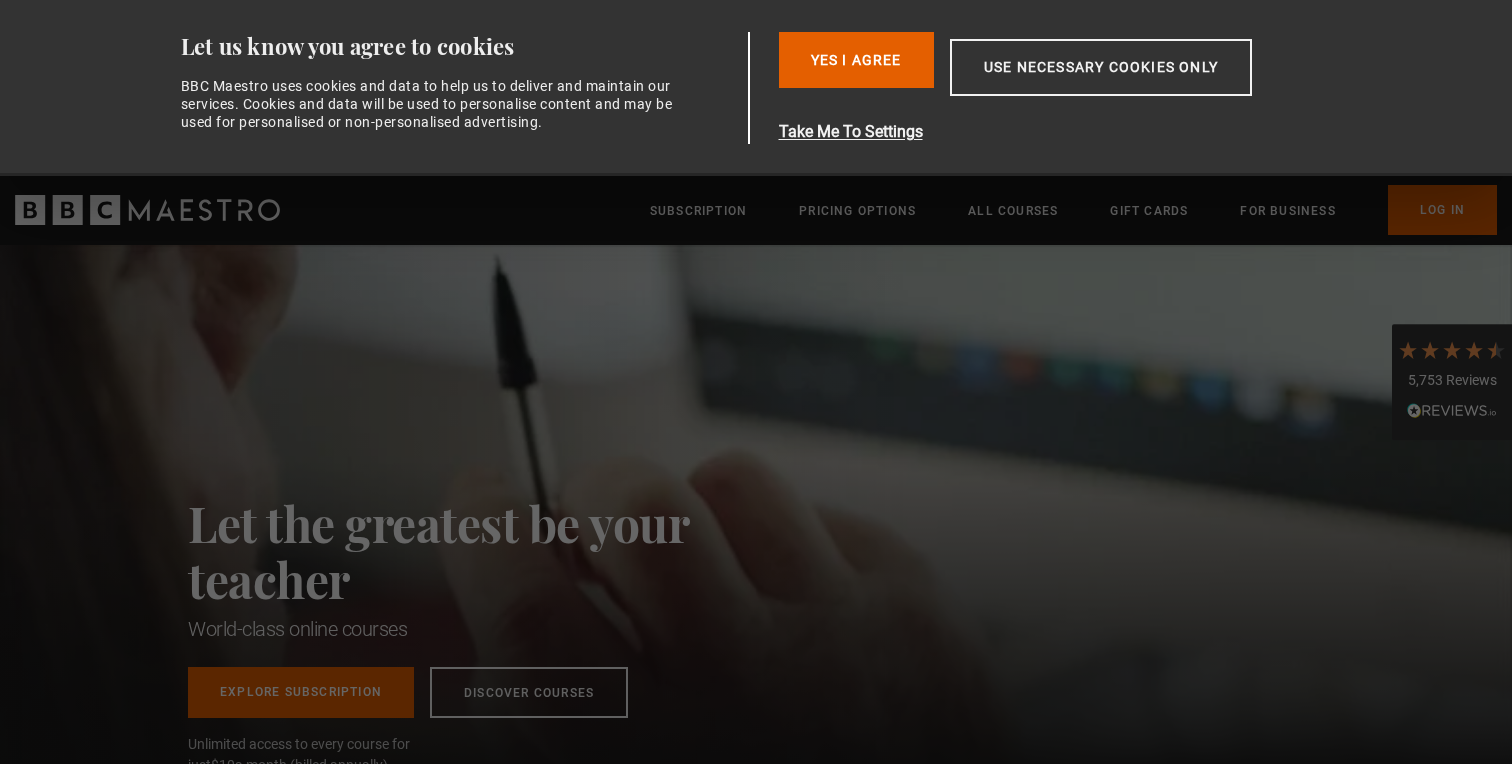 scroll, scrollTop: 0, scrollLeft: 0, axis: both 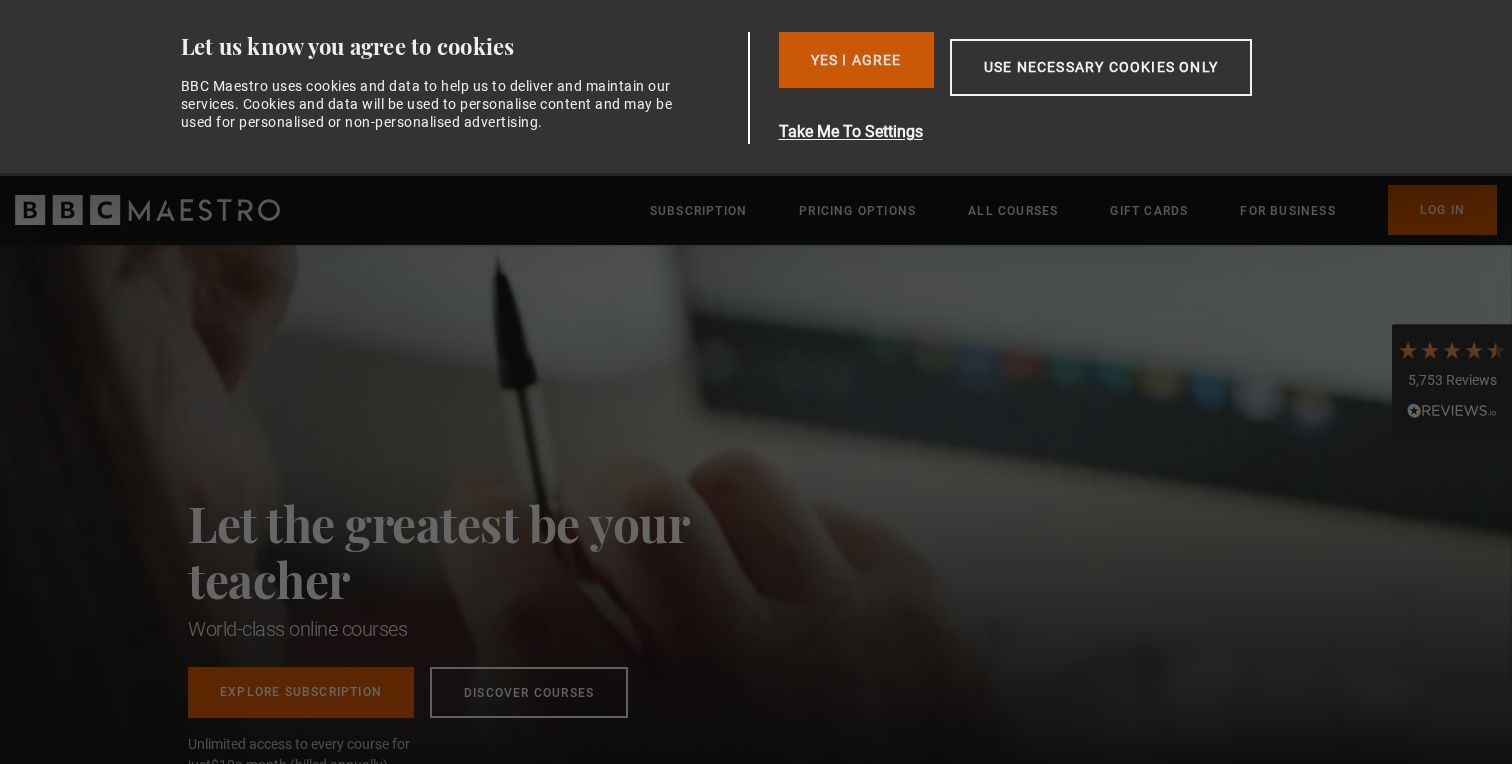 click on "Yes I Agree" at bounding box center [856, 60] 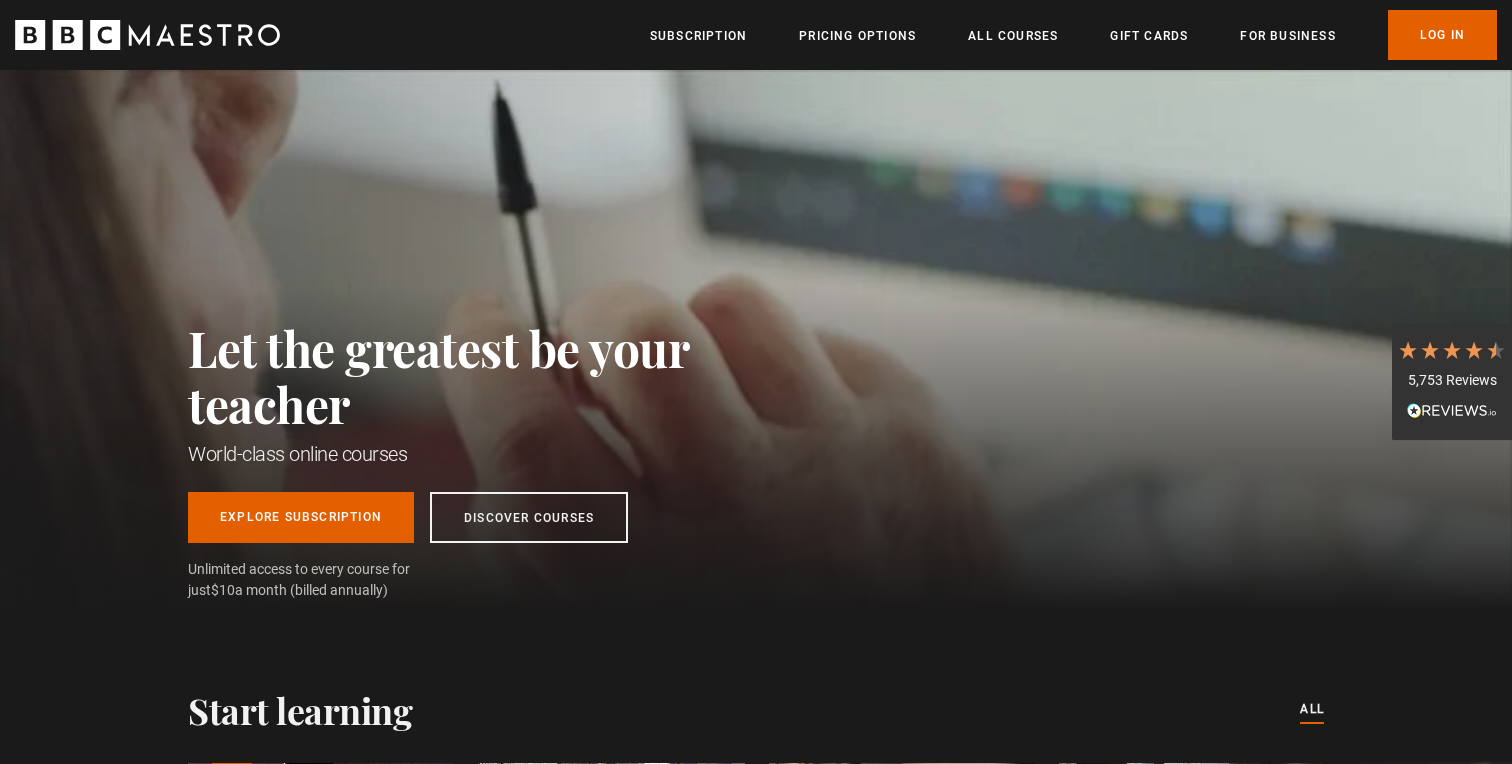 click at bounding box center (0, 6805) 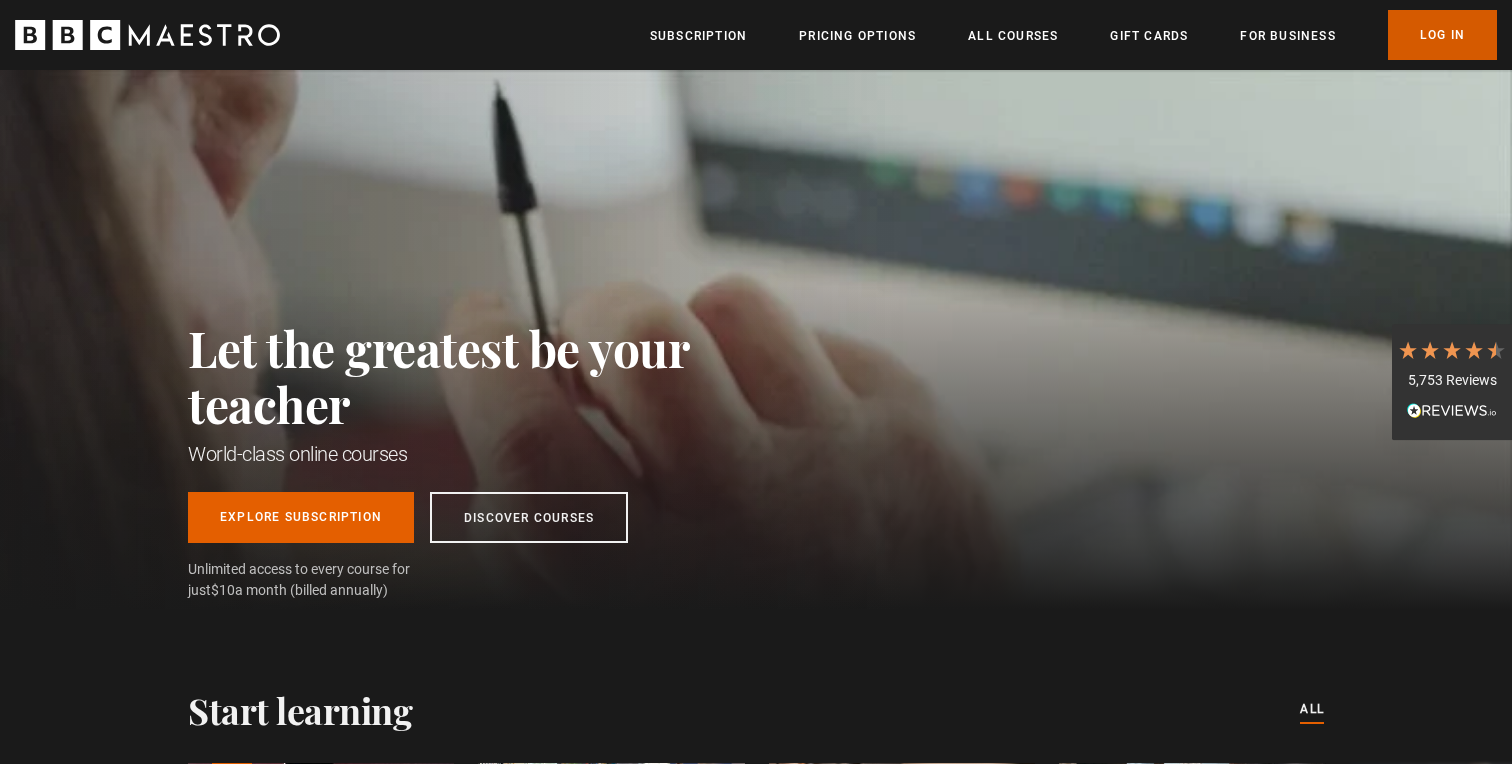 click on "Log In" at bounding box center [1442, 35] 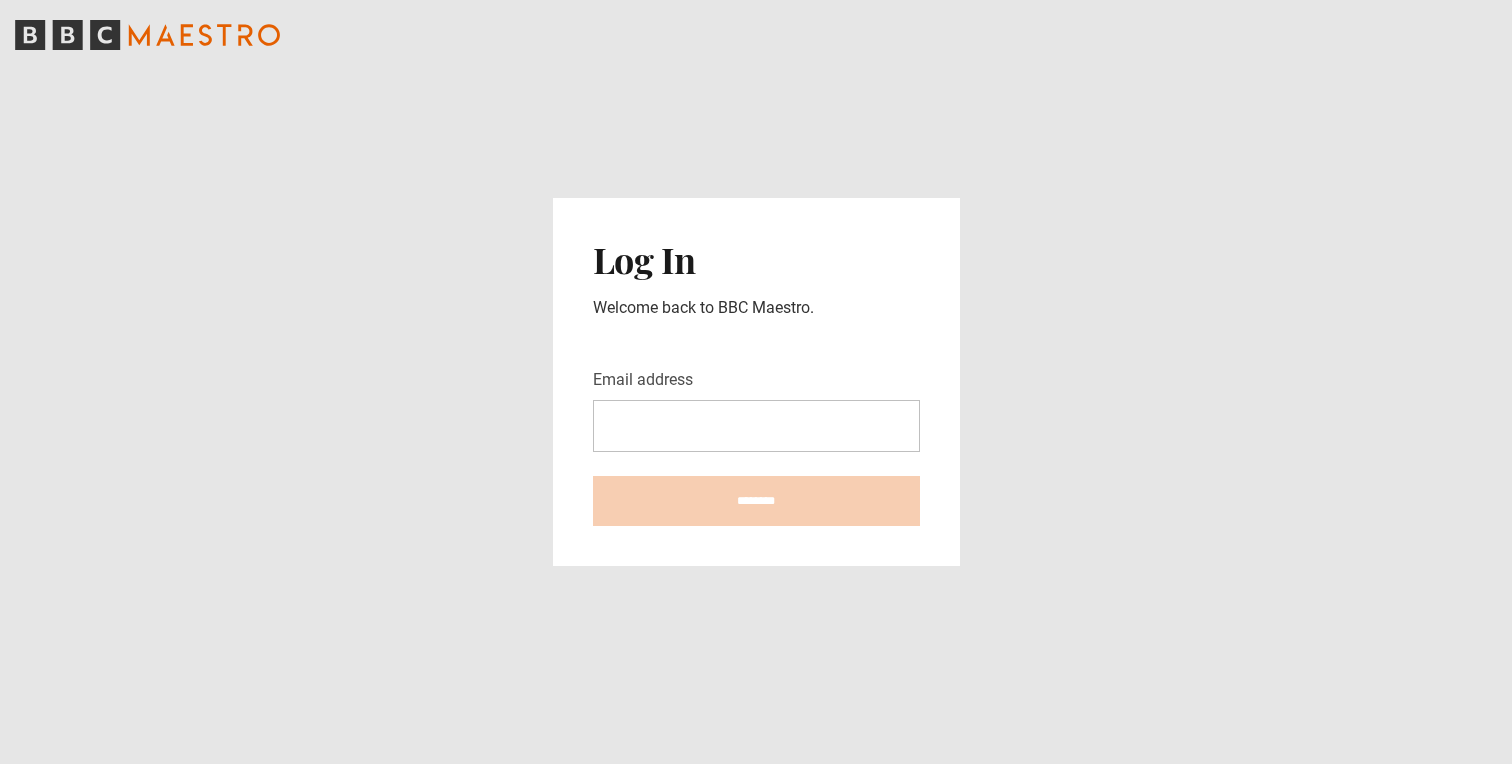 scroll, scrollTop: 0, scrollLeft: 0, axis: both 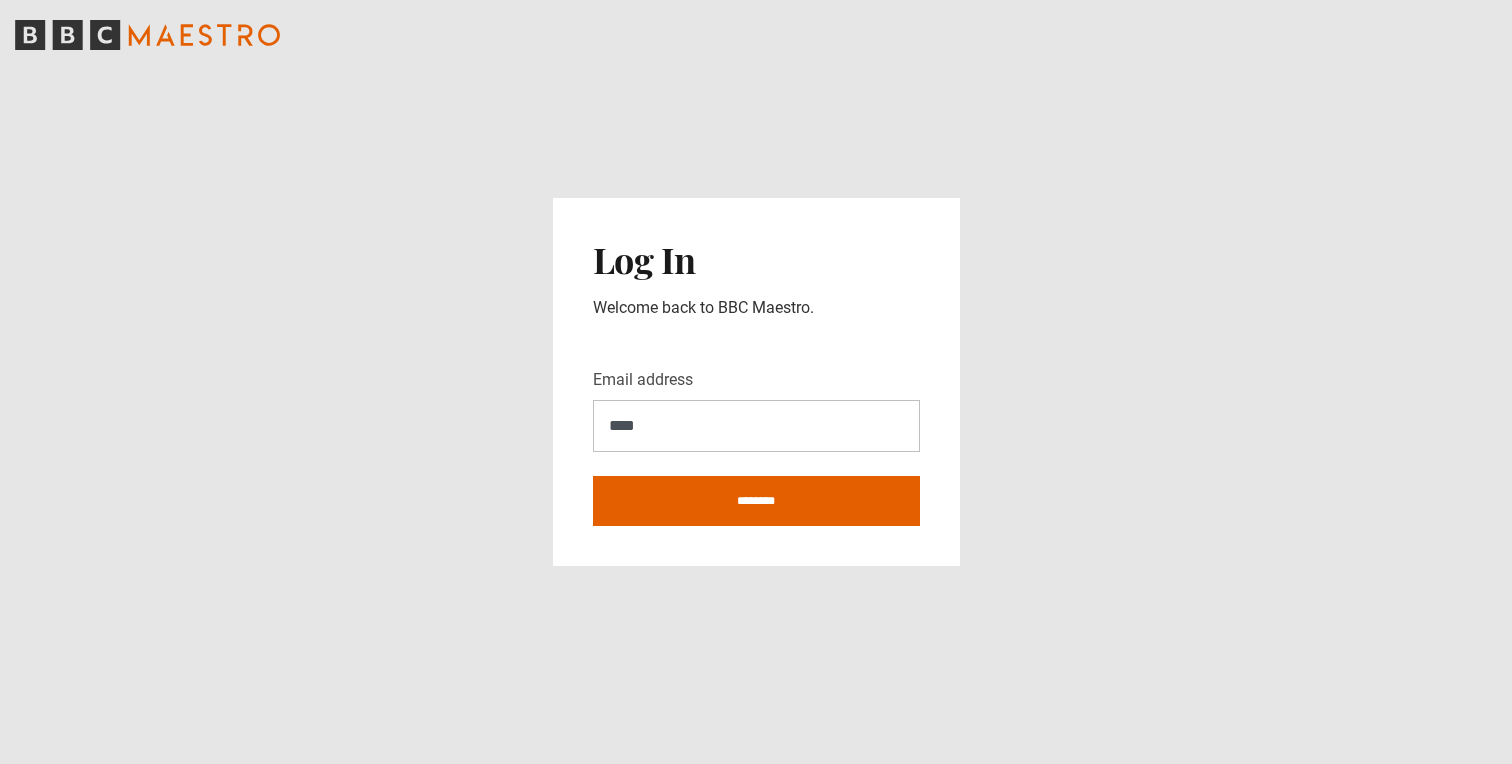 type on "**********" 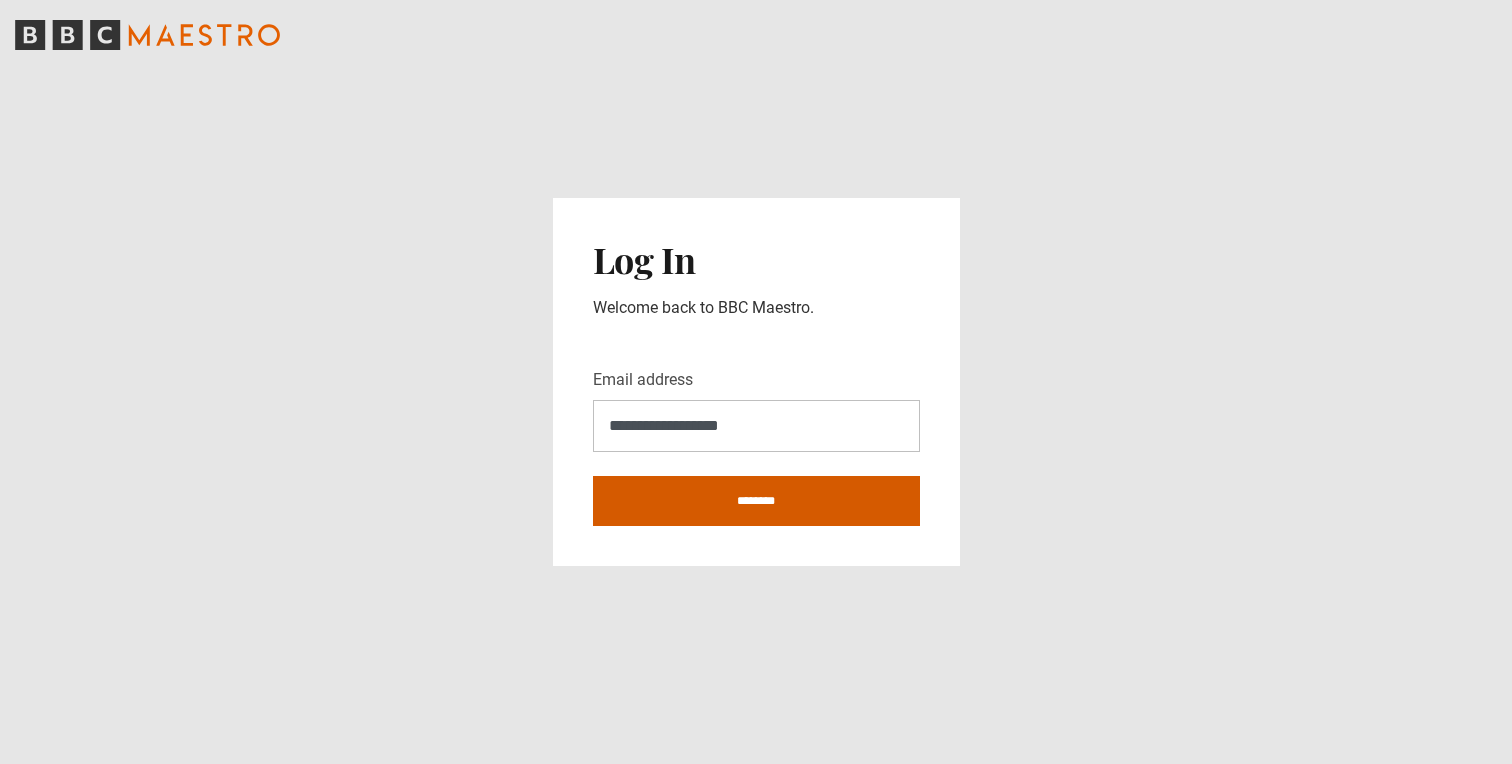 click on "********" at bounding box center [756, 501] 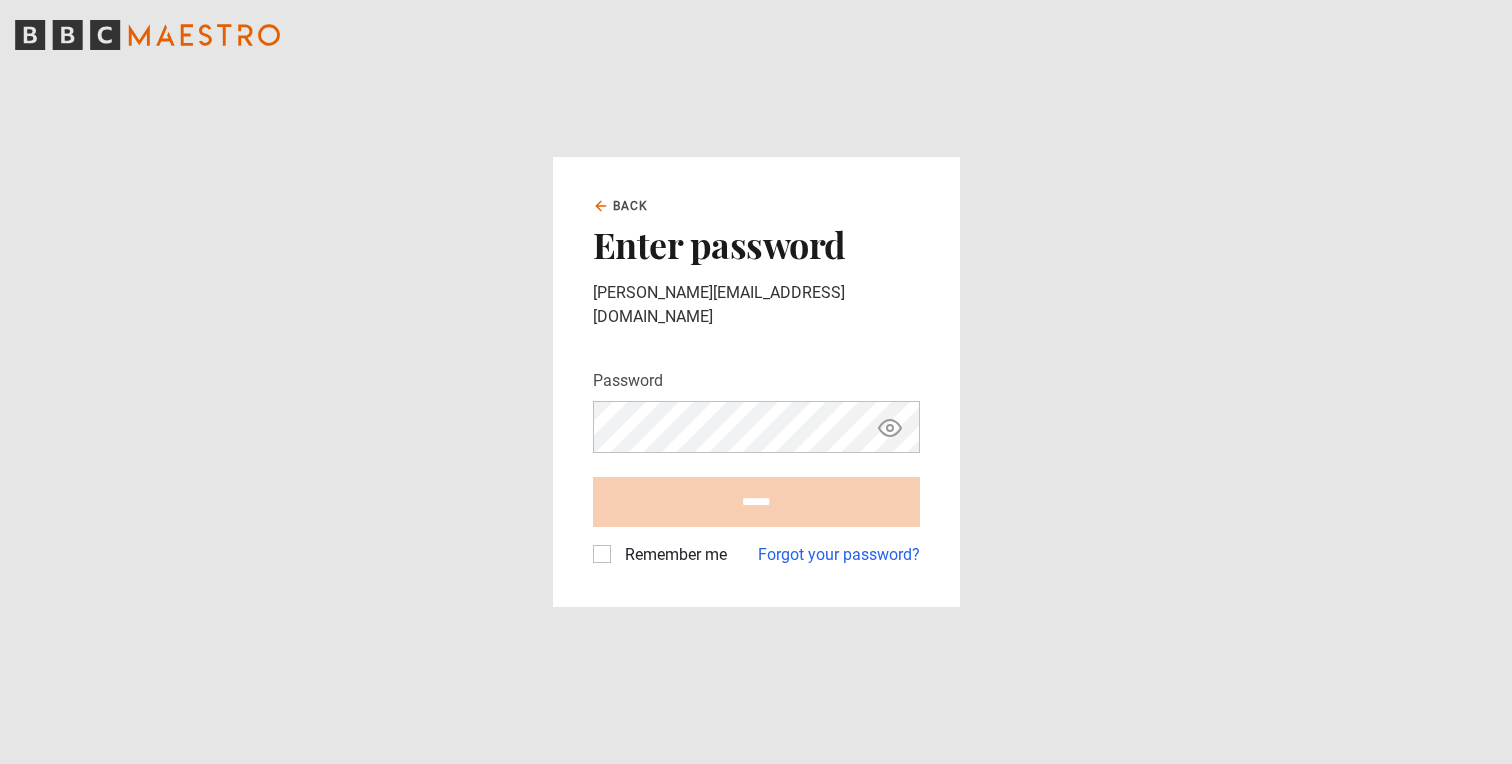 scroll, scrollTop: 0, scrollLeft: 0, axis: both 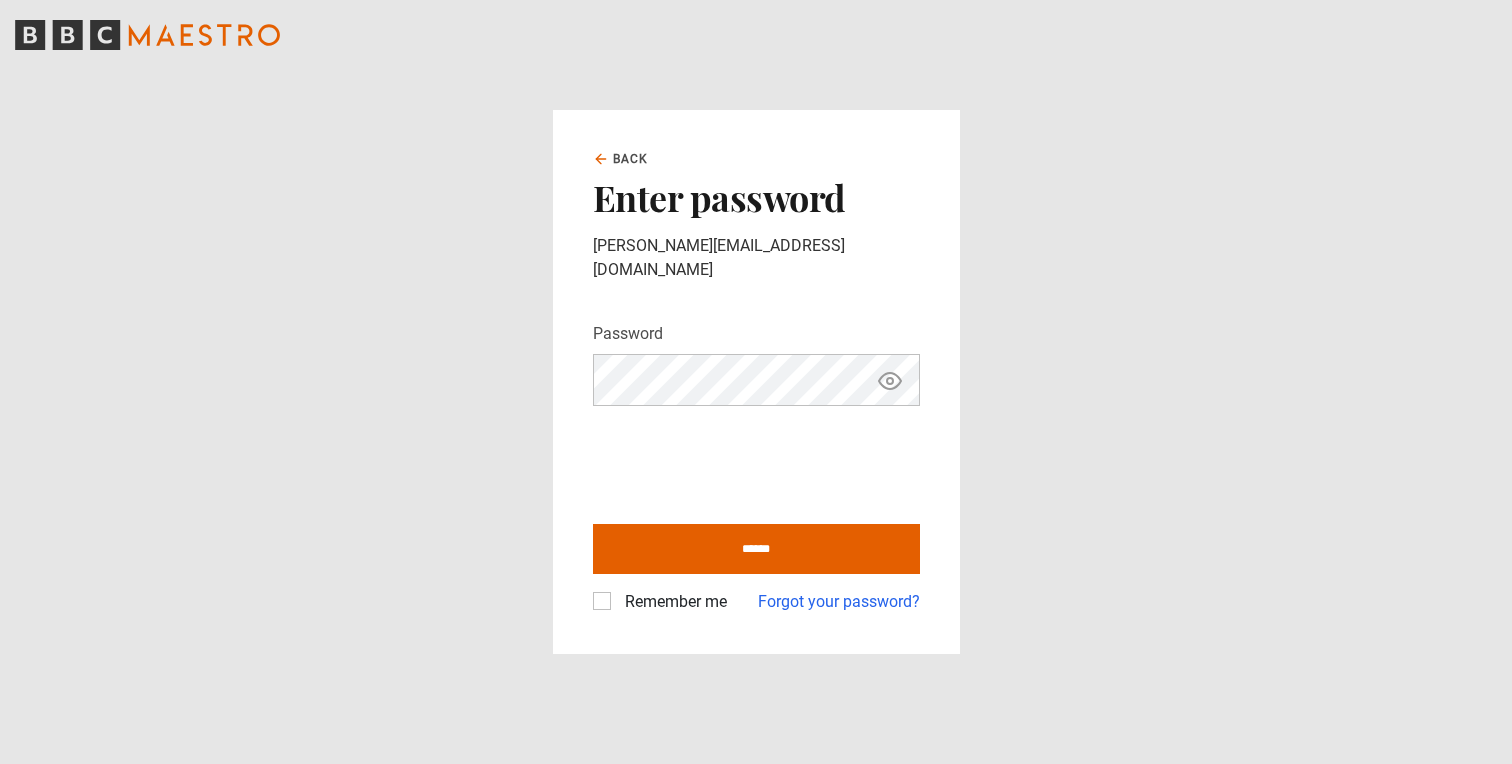click on "Remember me" at bounding box center [660, 602] 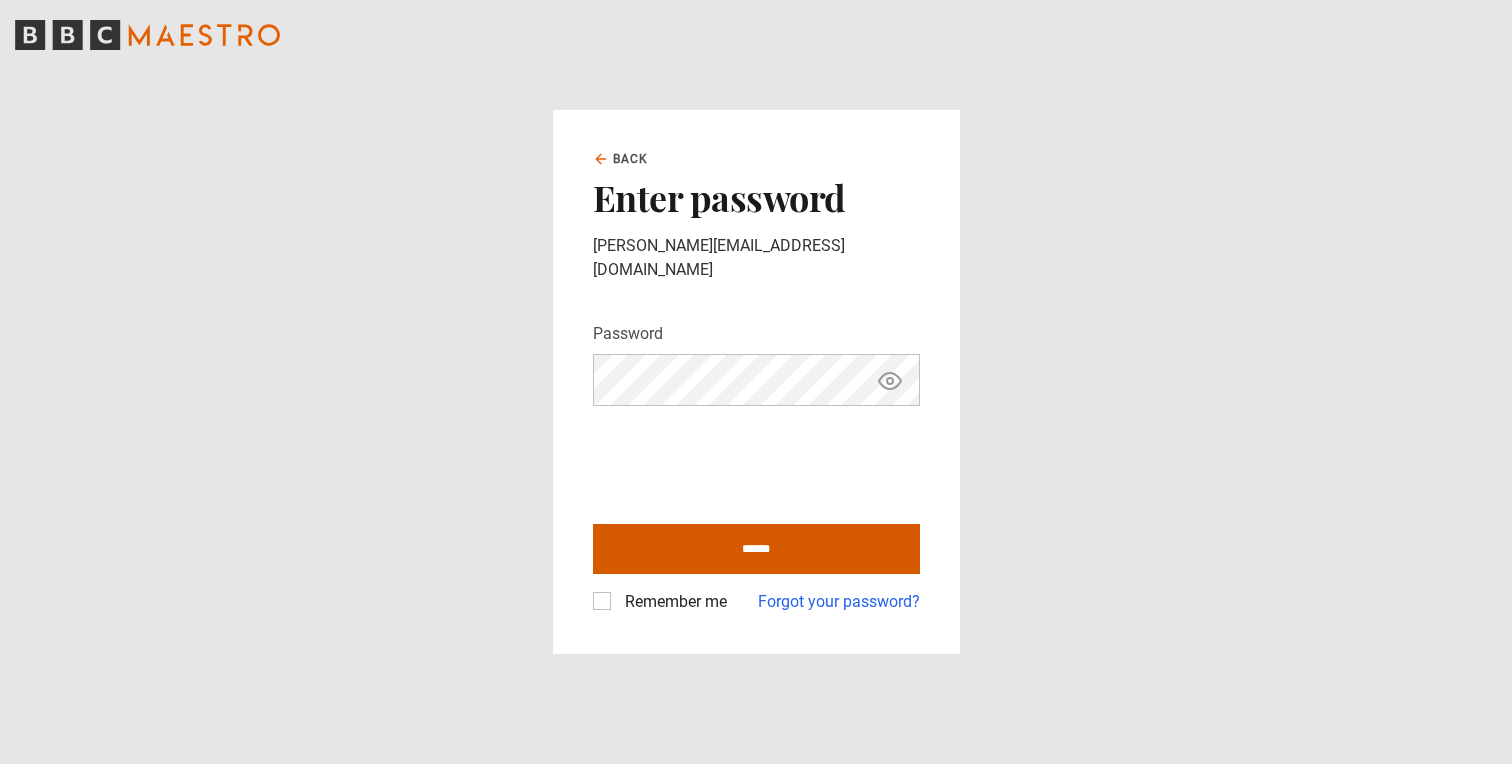 click on "******" at bounding box center (756, 549) 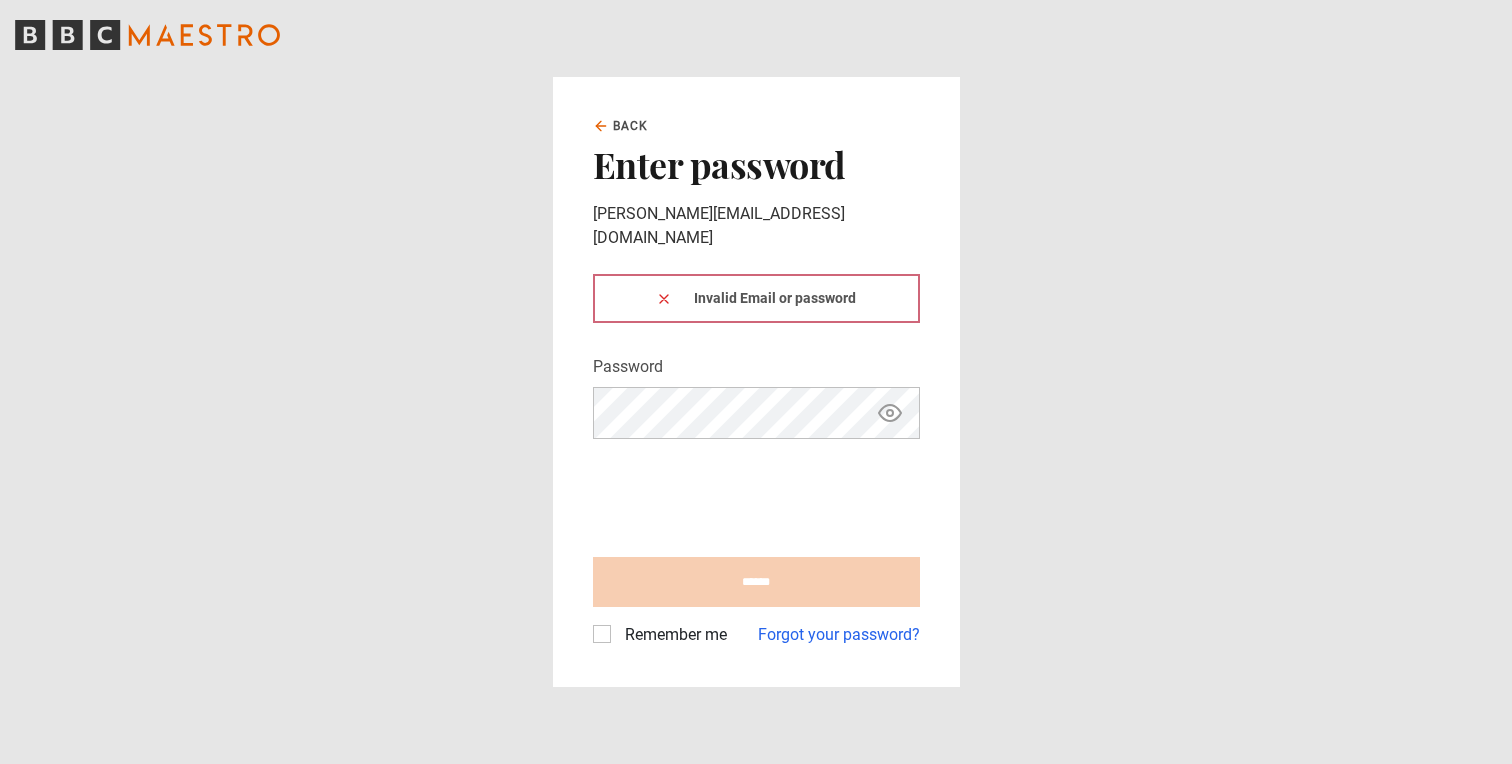 scroll, scrollTop: 0, scrollLeft: 0, axis: both 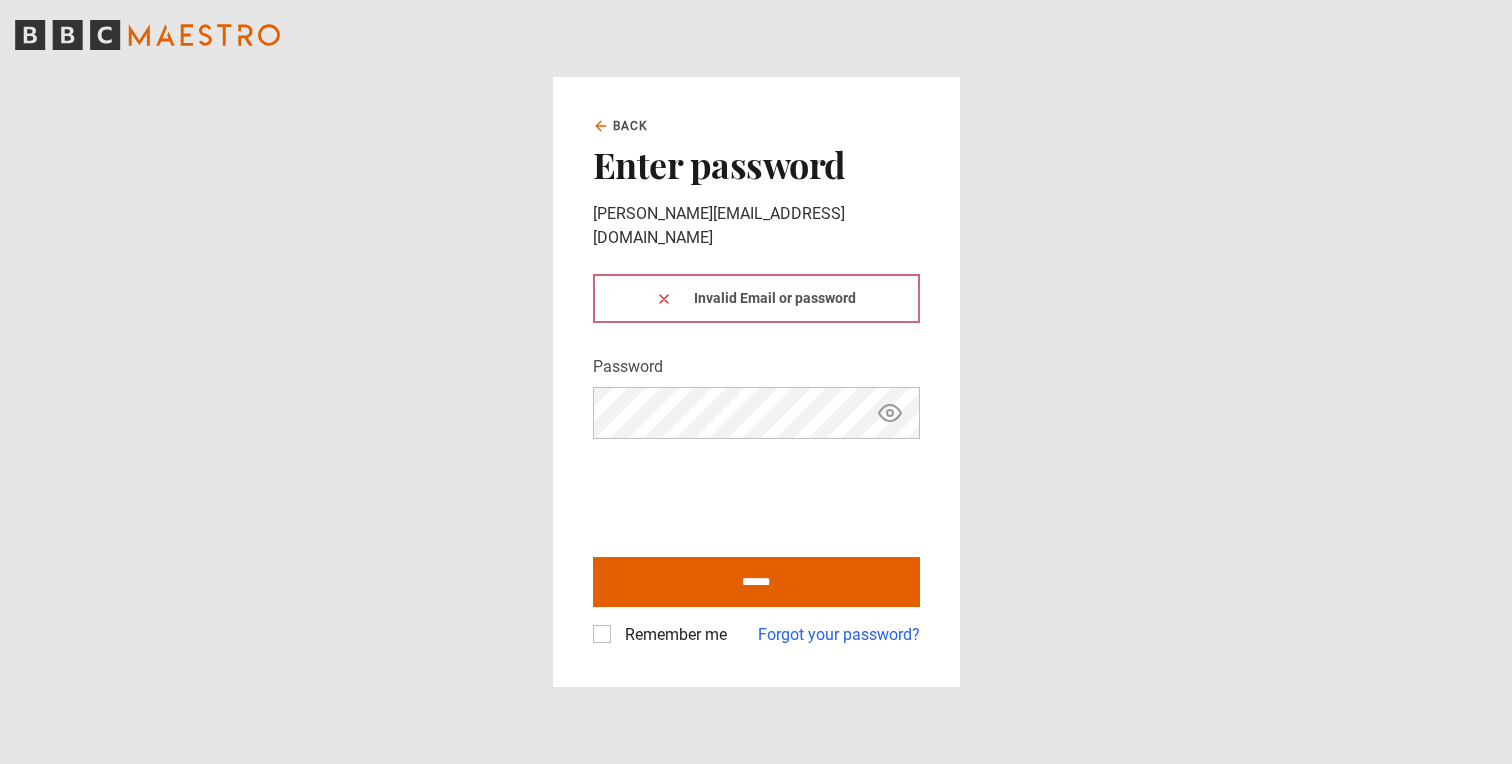 click 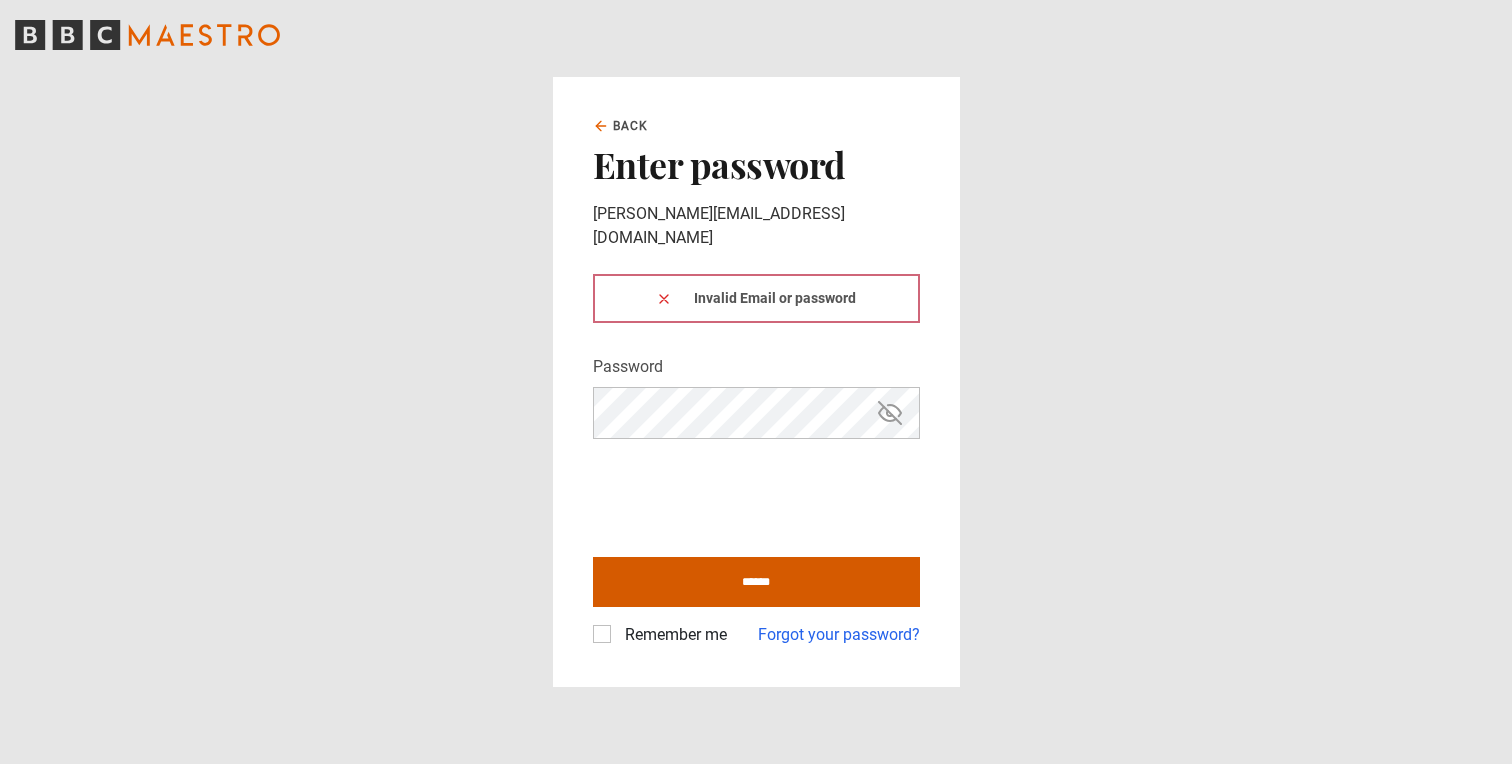 click on "******" at bounding box center (756, 582) 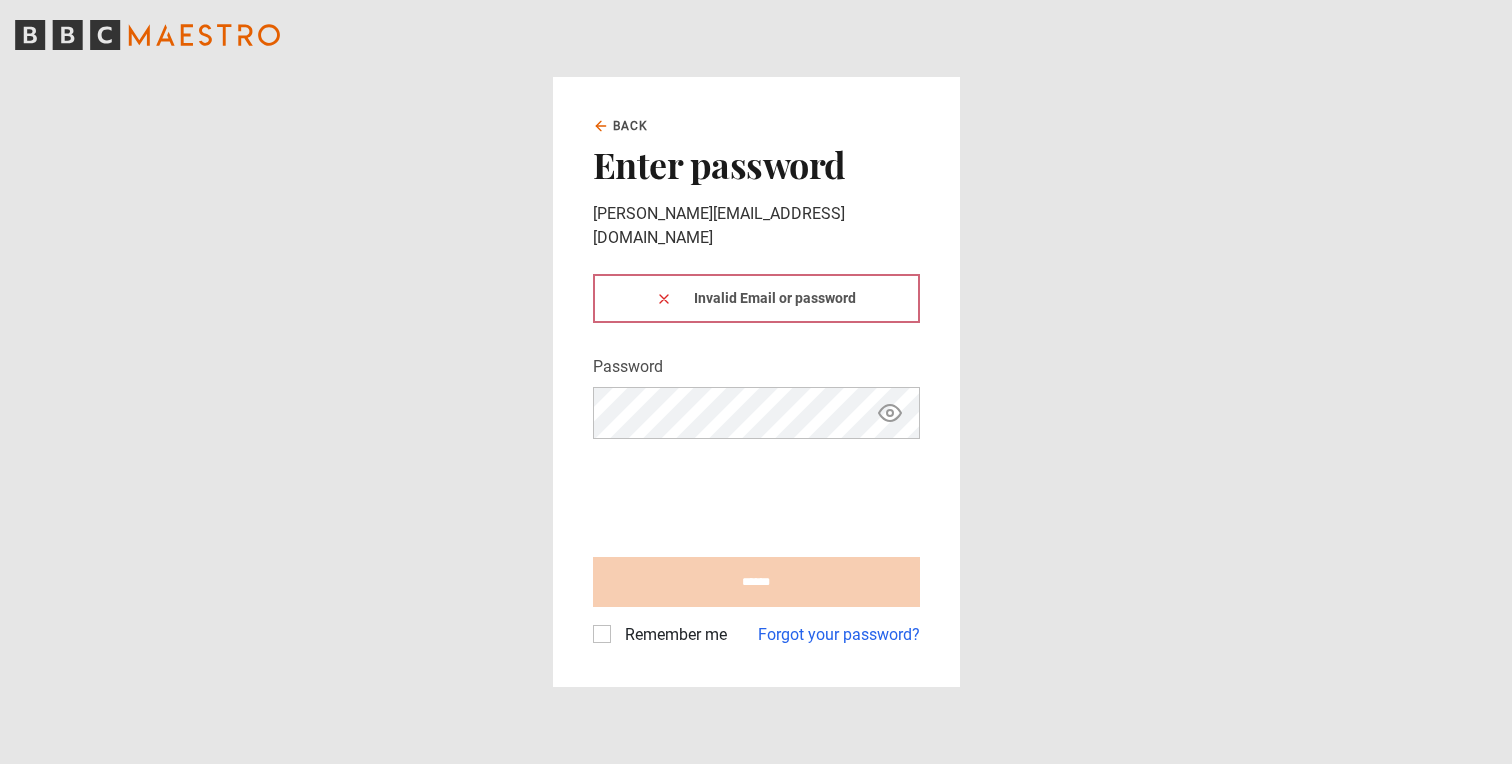 scroll, scrollTop: 0, scrollLeft: 0, axis: both 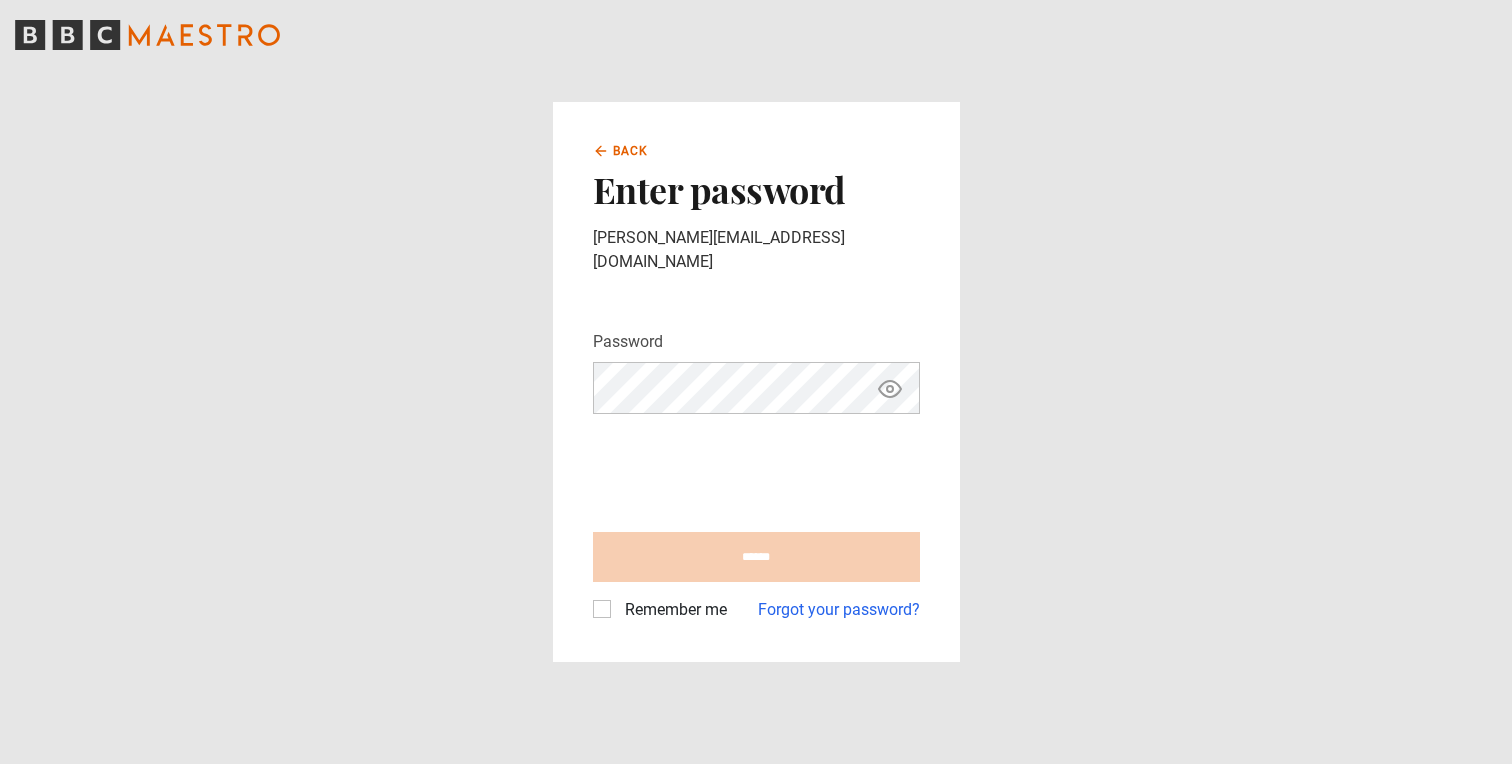 click 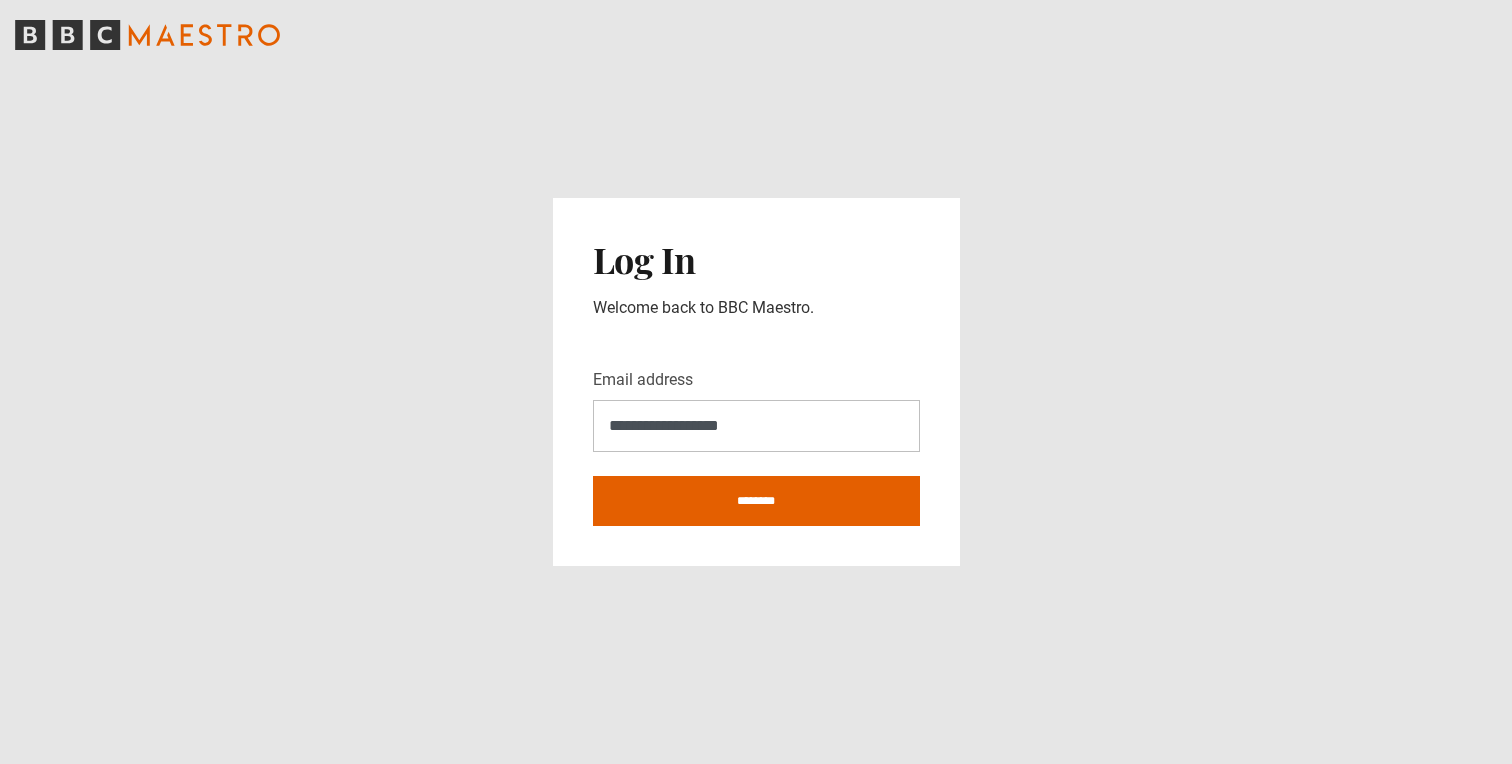scroll, scrollTop: 0, scrollLeft: 0, axis: both 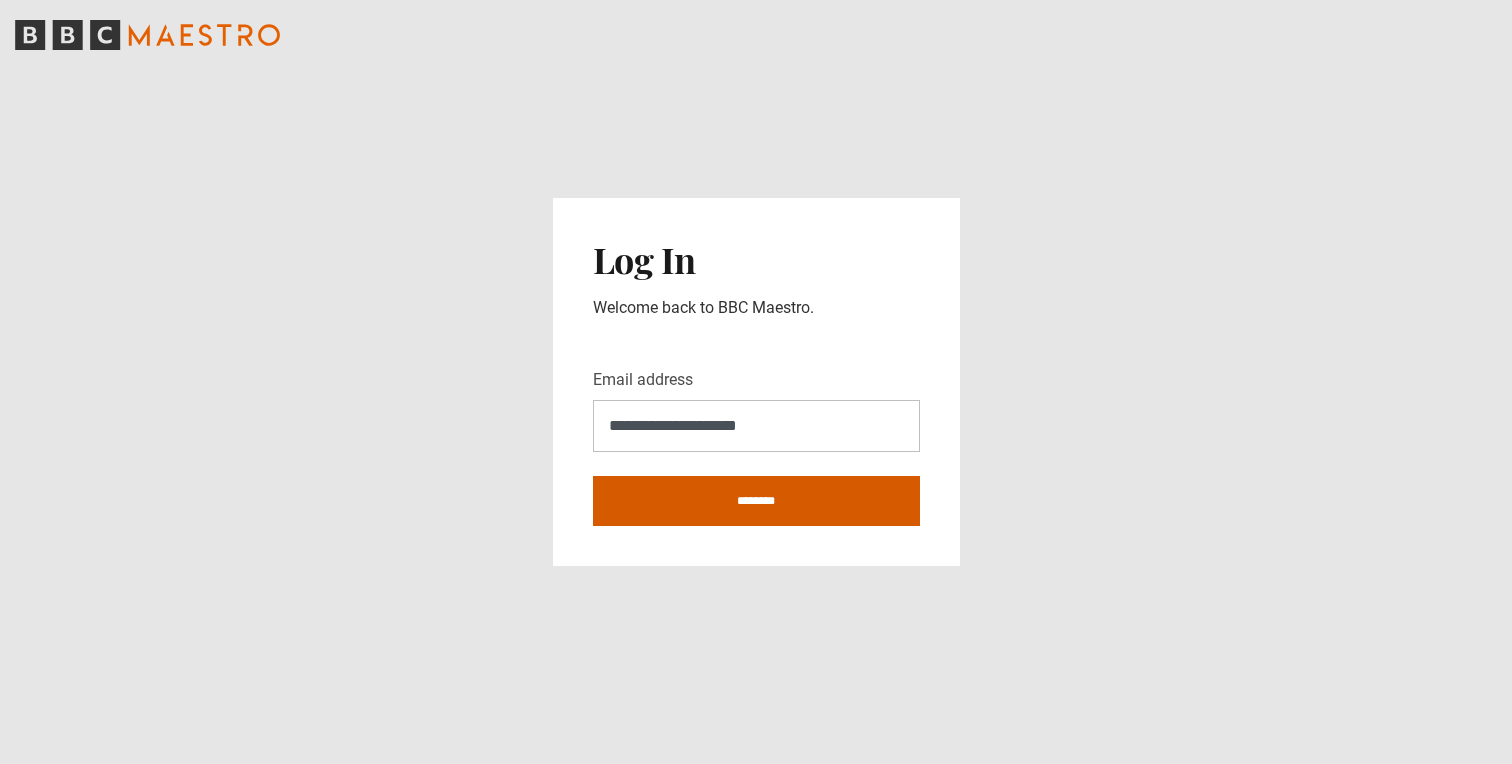 type on "**********" 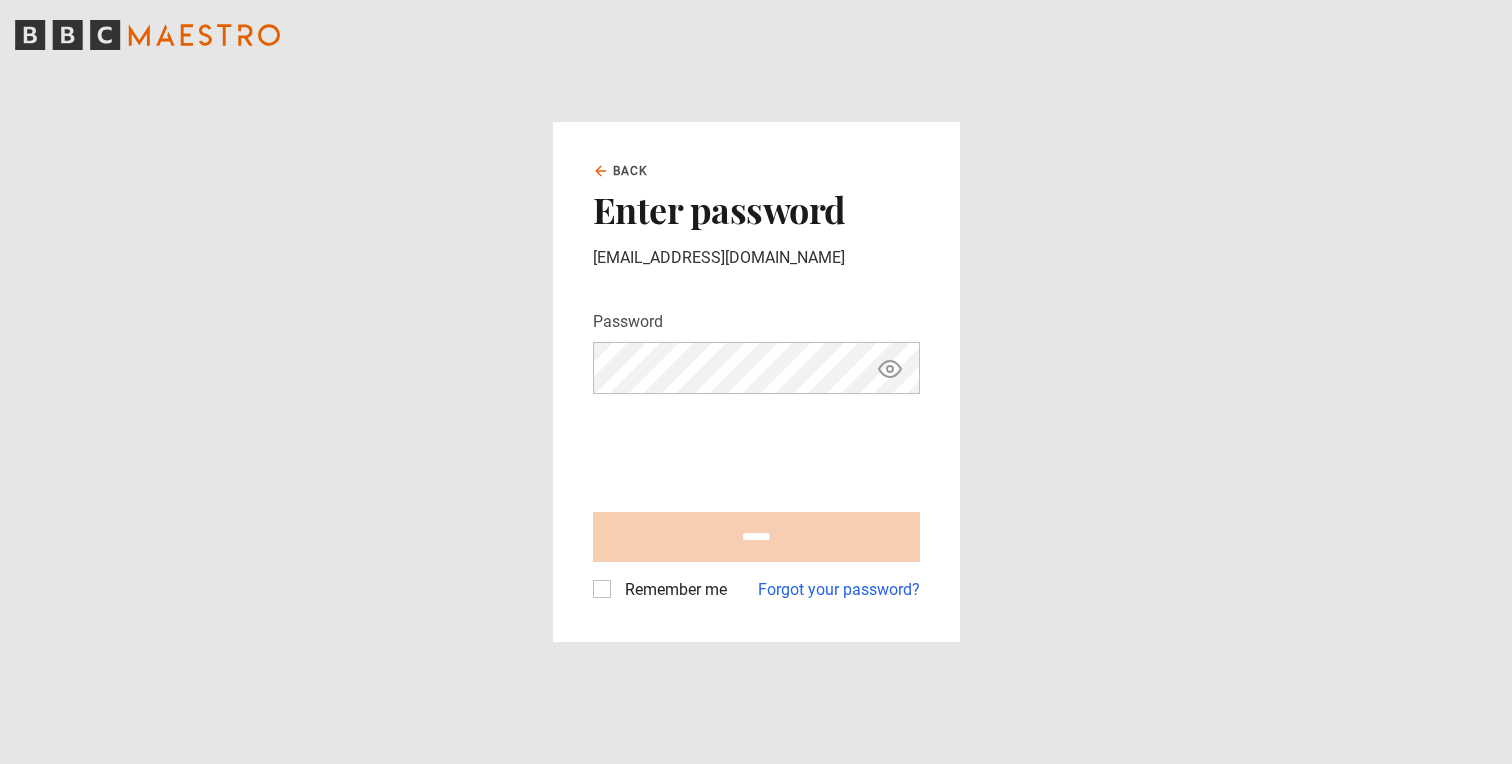 scroll, scrollTop: 0, scrollLeft: 0, axis: both 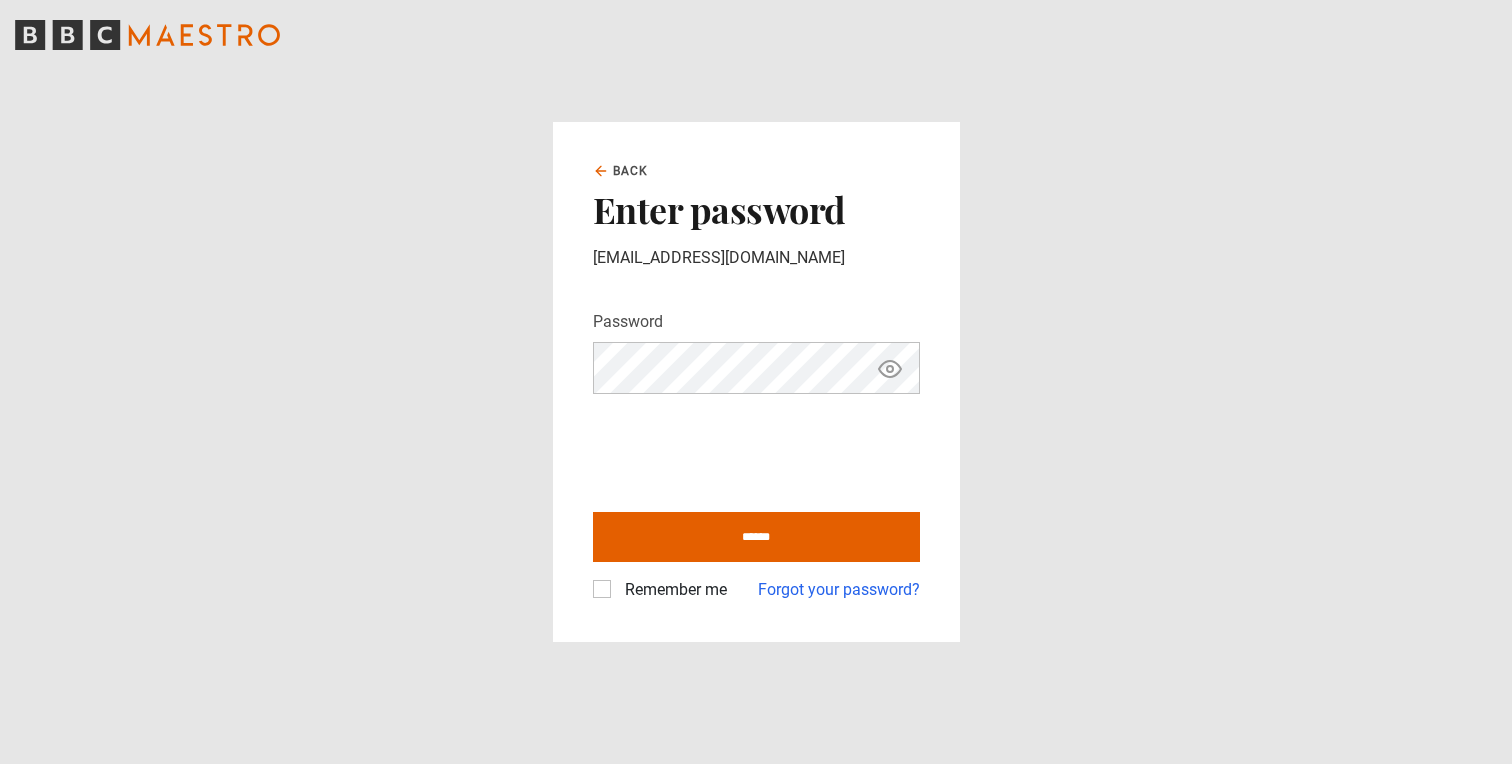 click 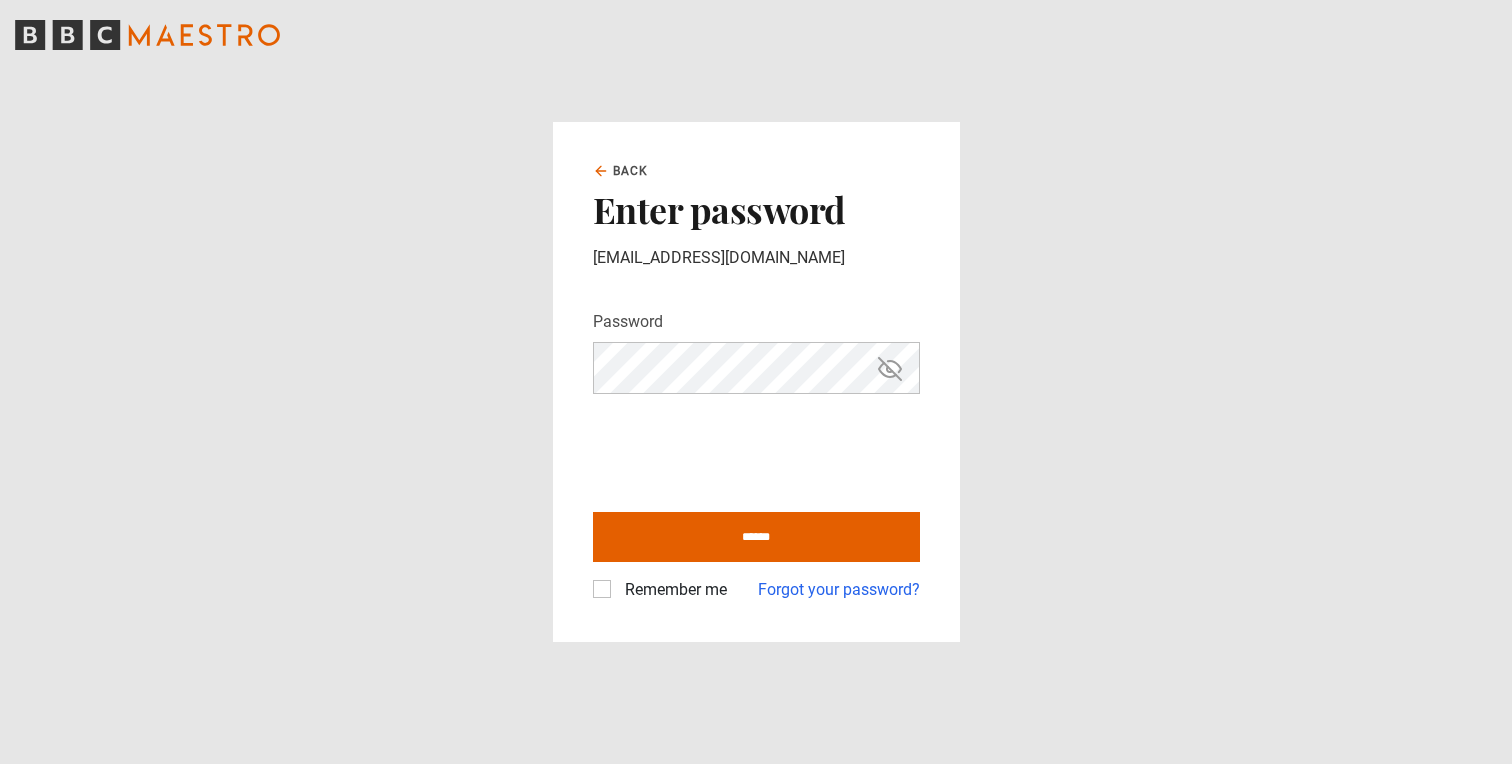 click on "Remember me" at bounding box center (672, 590) 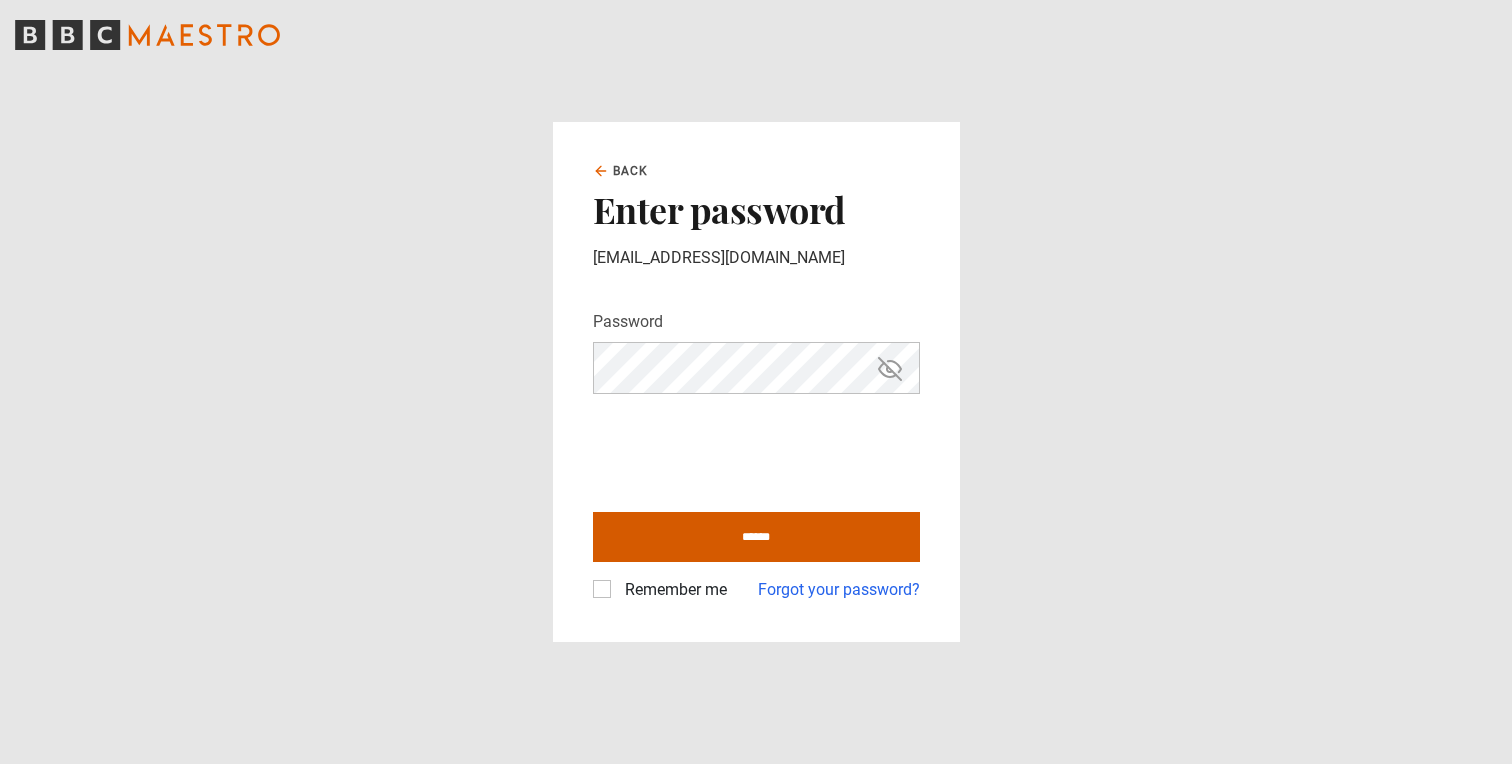 click on "******" at bounding box center (756, 537) 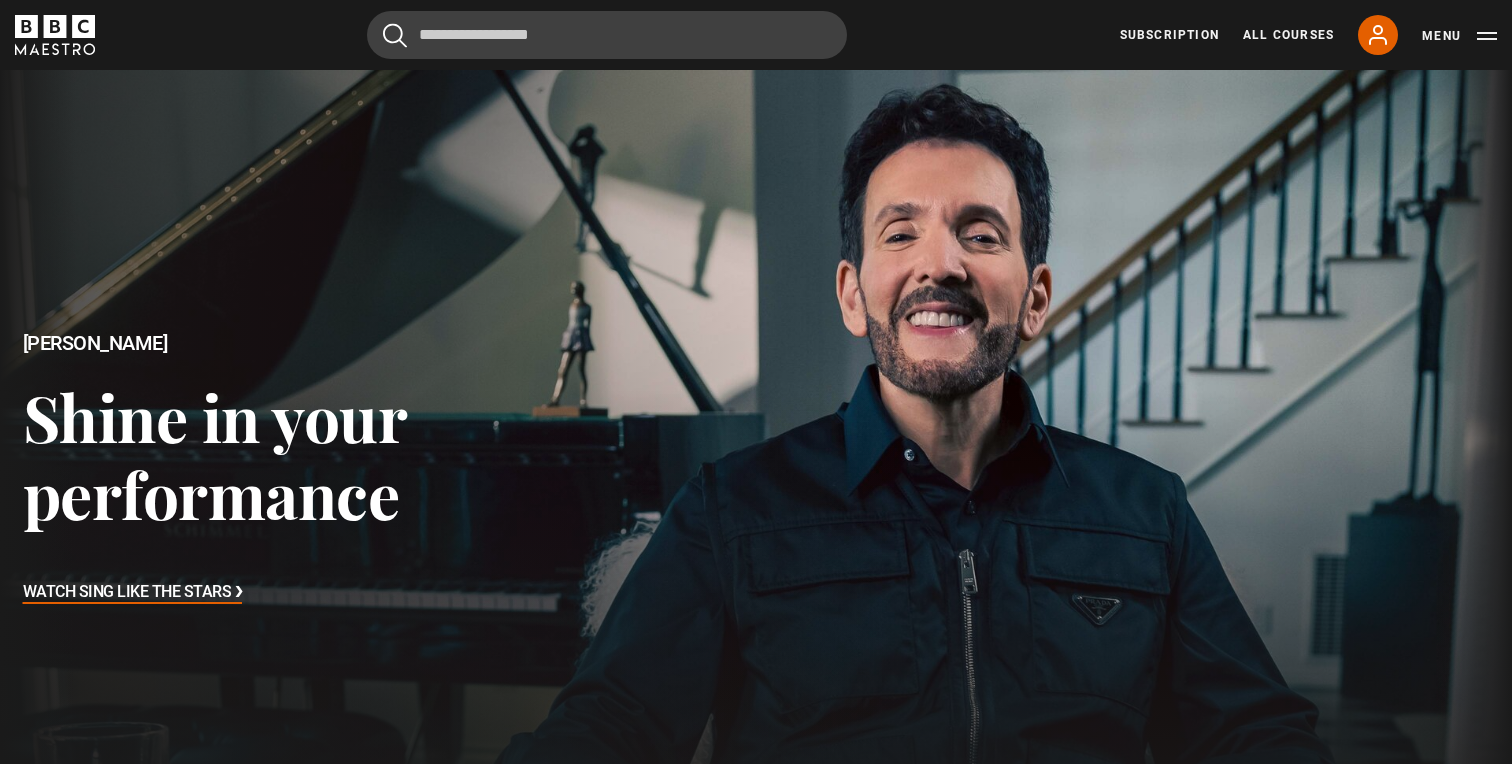 scroll, scrollTop: 0, scrollLeft: 0, axis: both 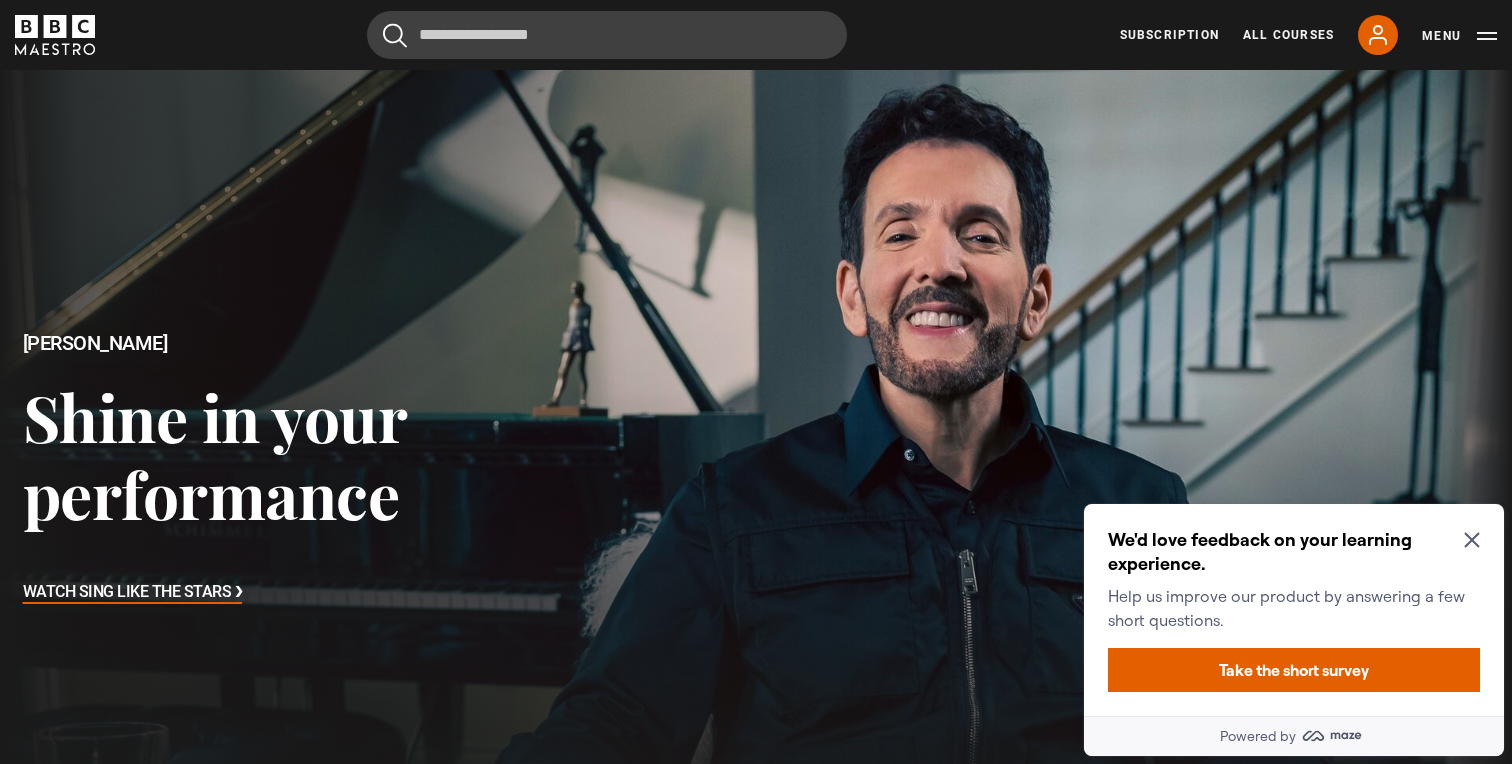 click 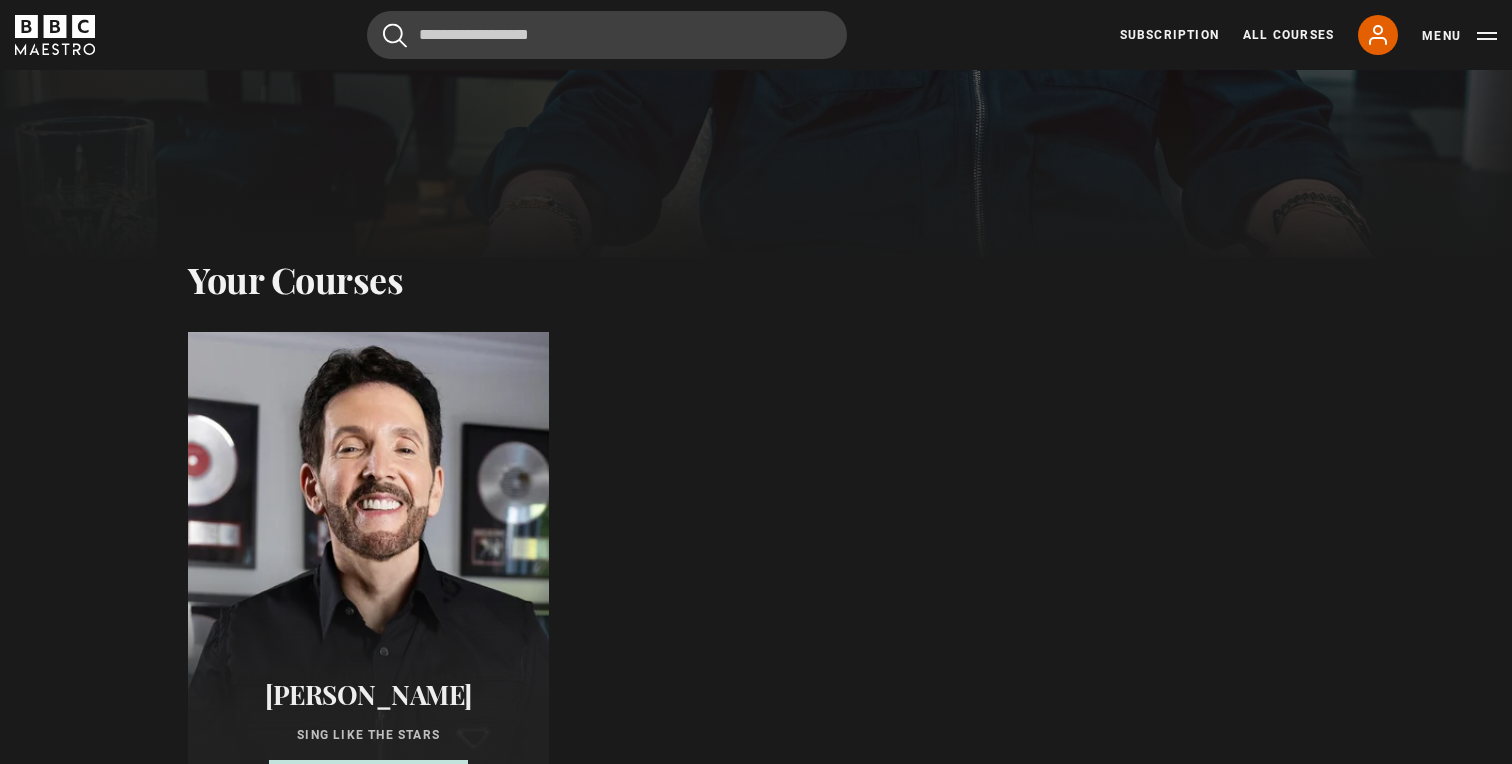 scroll, scrollTop: 666, scrollLeft: 0, axis: vertical 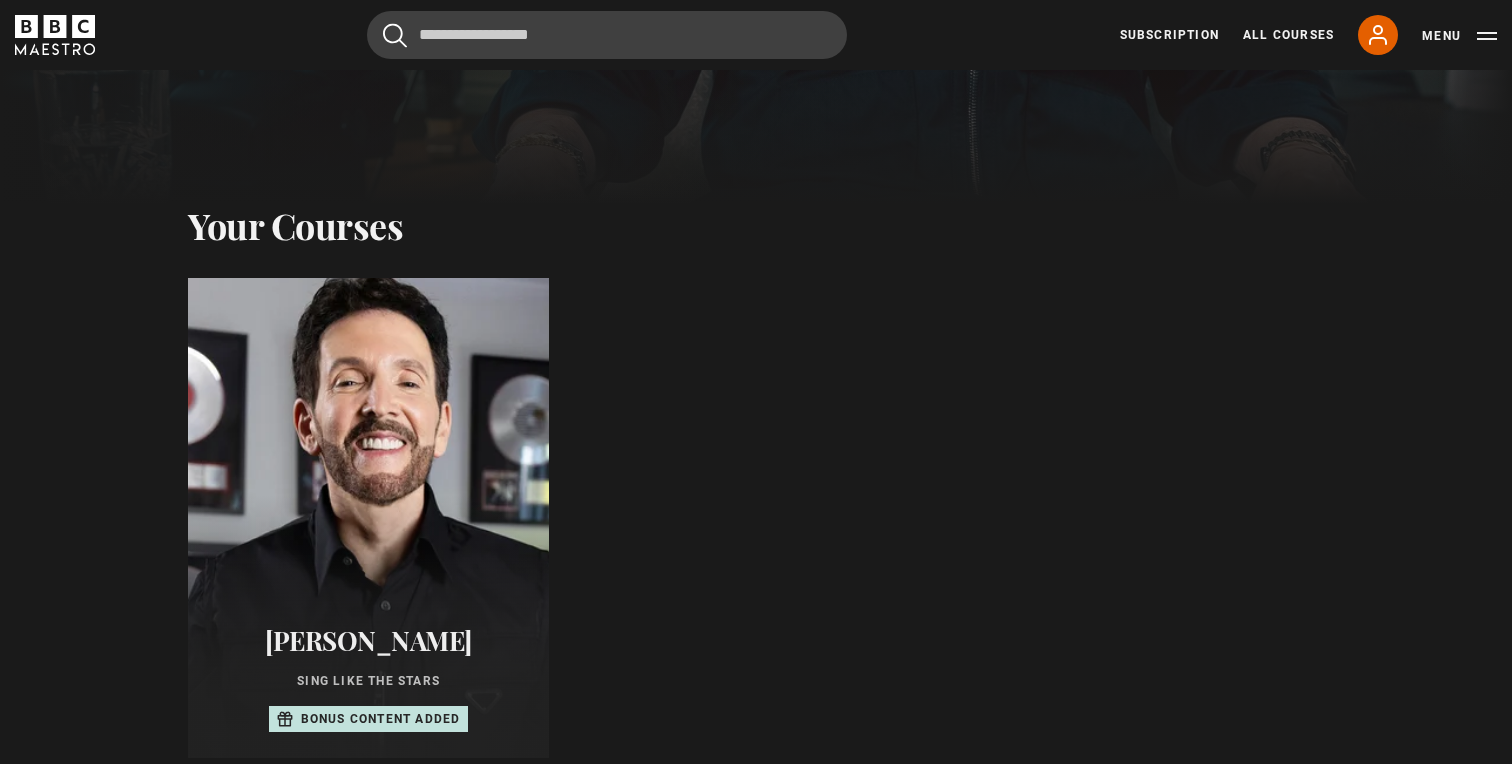 click at bounding box center [368, 518] 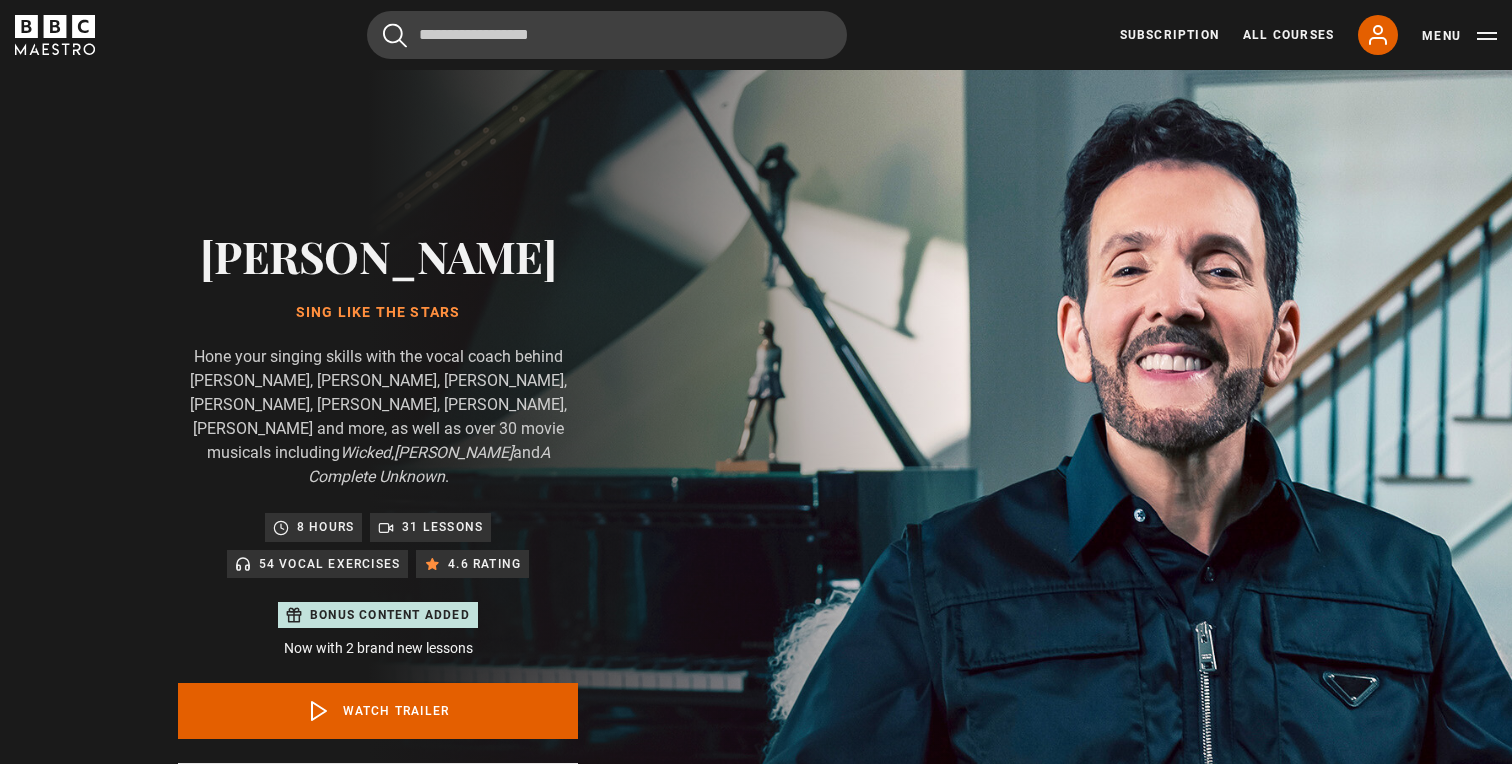 scroll, scrollTop: 0, scrollLeft: 0, axis: both 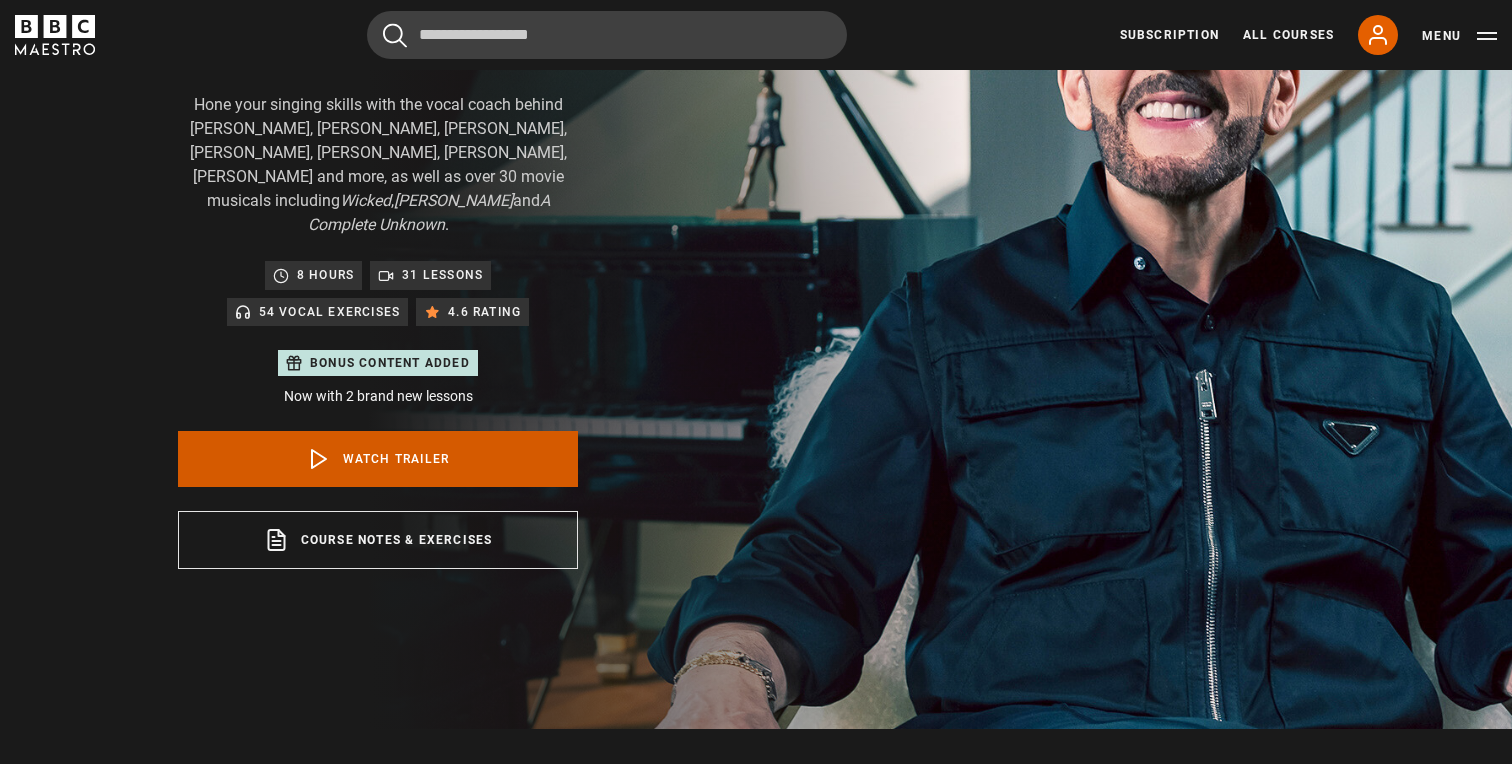 click on "Watch Trailer" at bounding box center [378, 459] 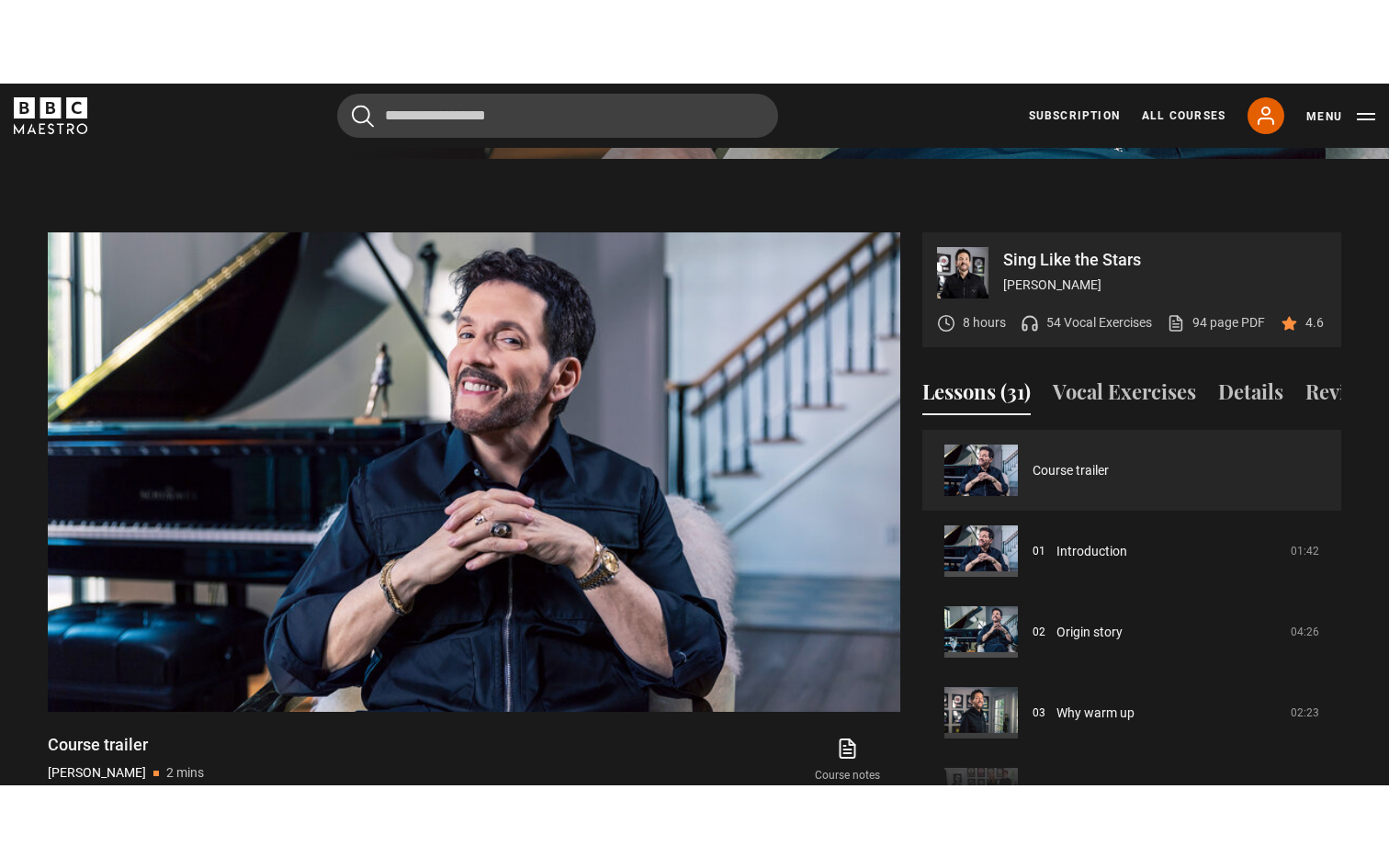 scroll, scrollTop: 819, scrollLeft: 0, axis: vertical 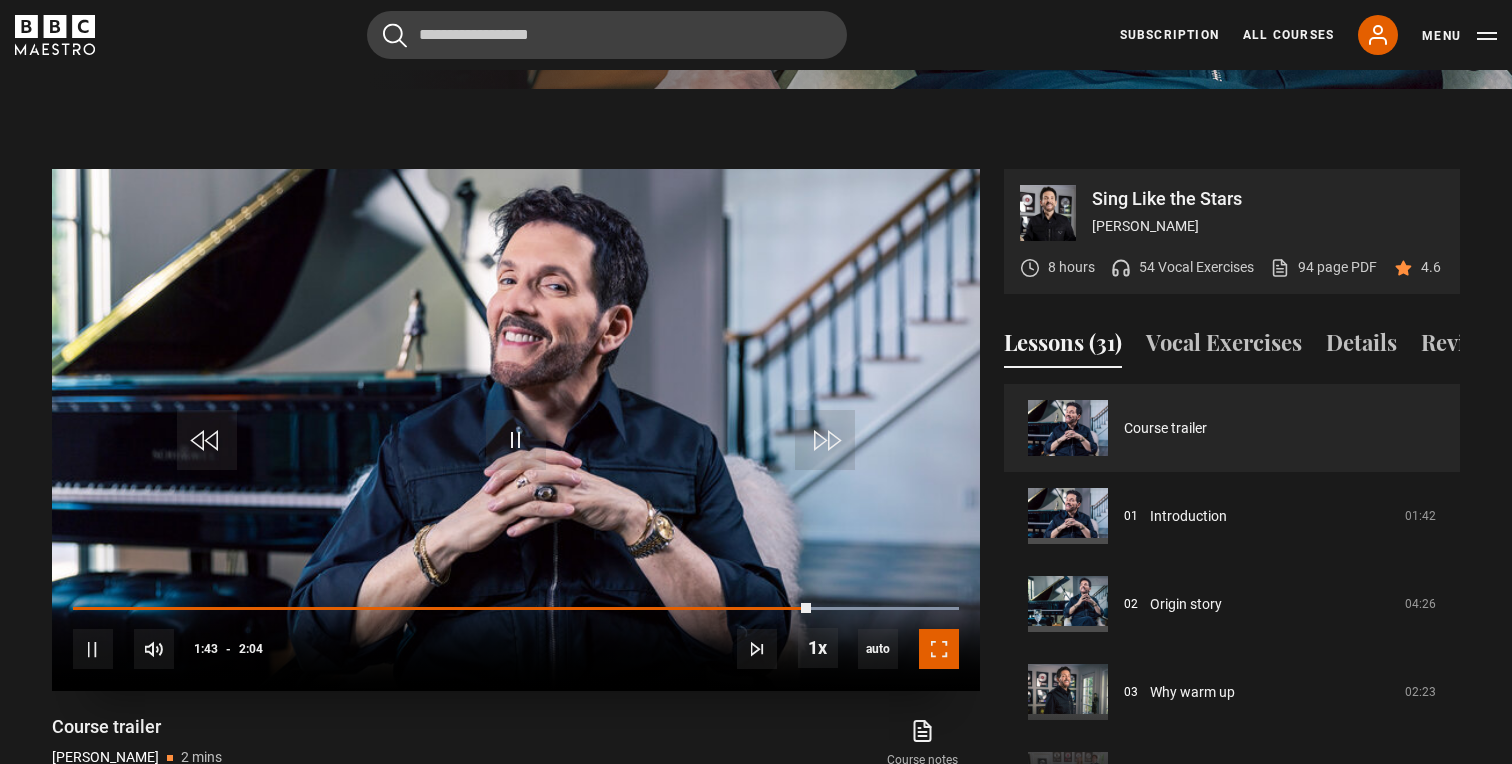 click at bounding box center (939, 649) 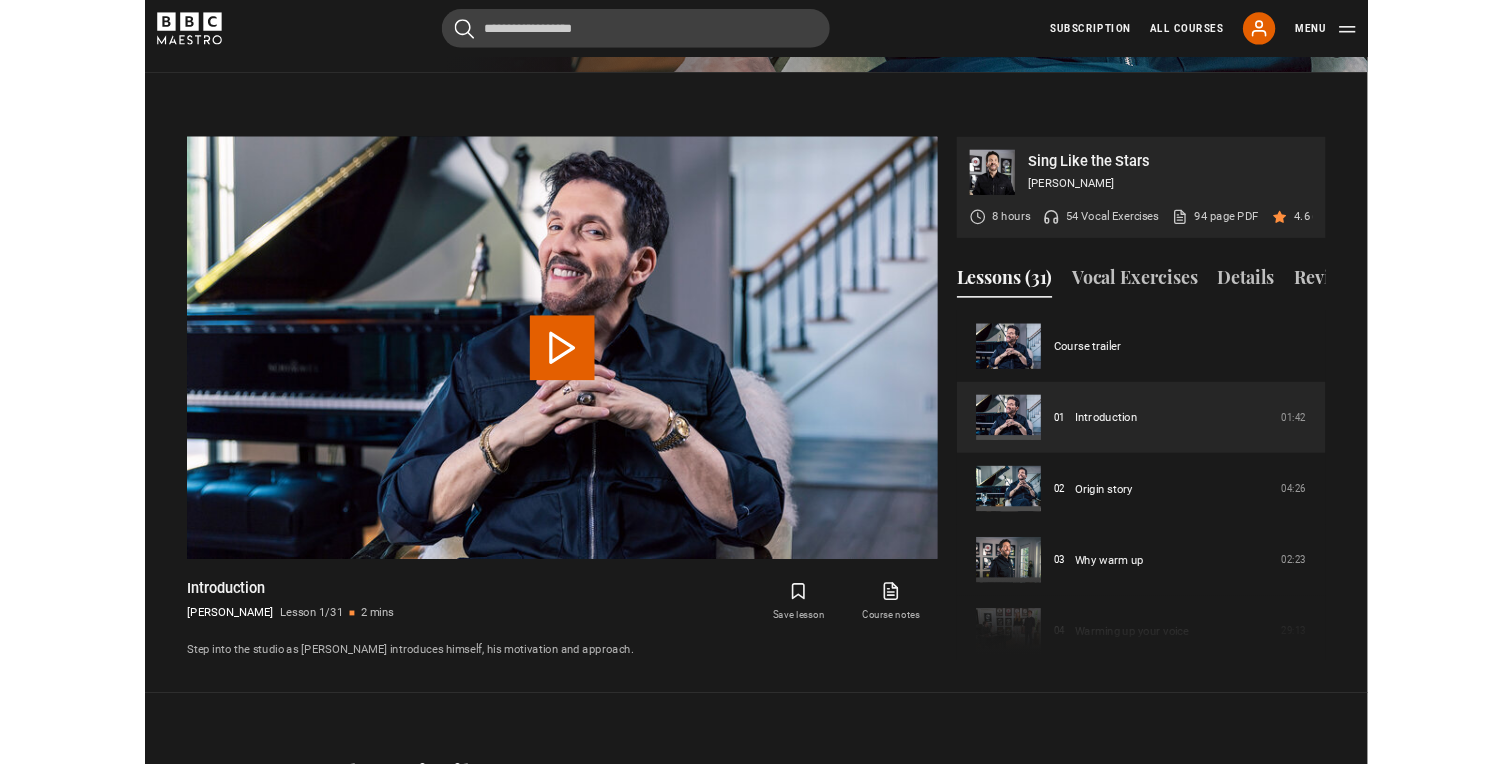 scroll, scrollTop: 957, scrollLeft: 0, axis: vertical 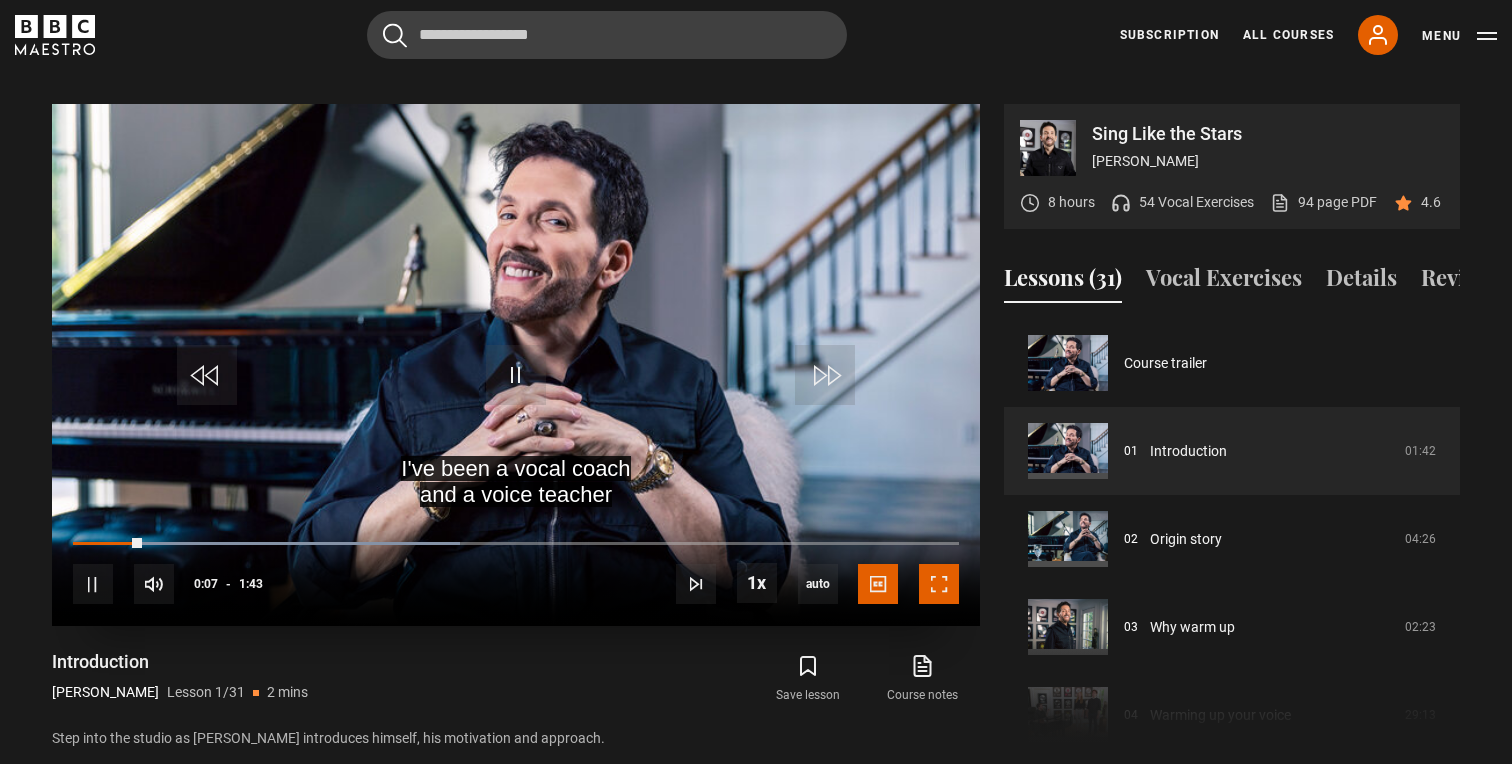 click at bounding box center (939, 584) 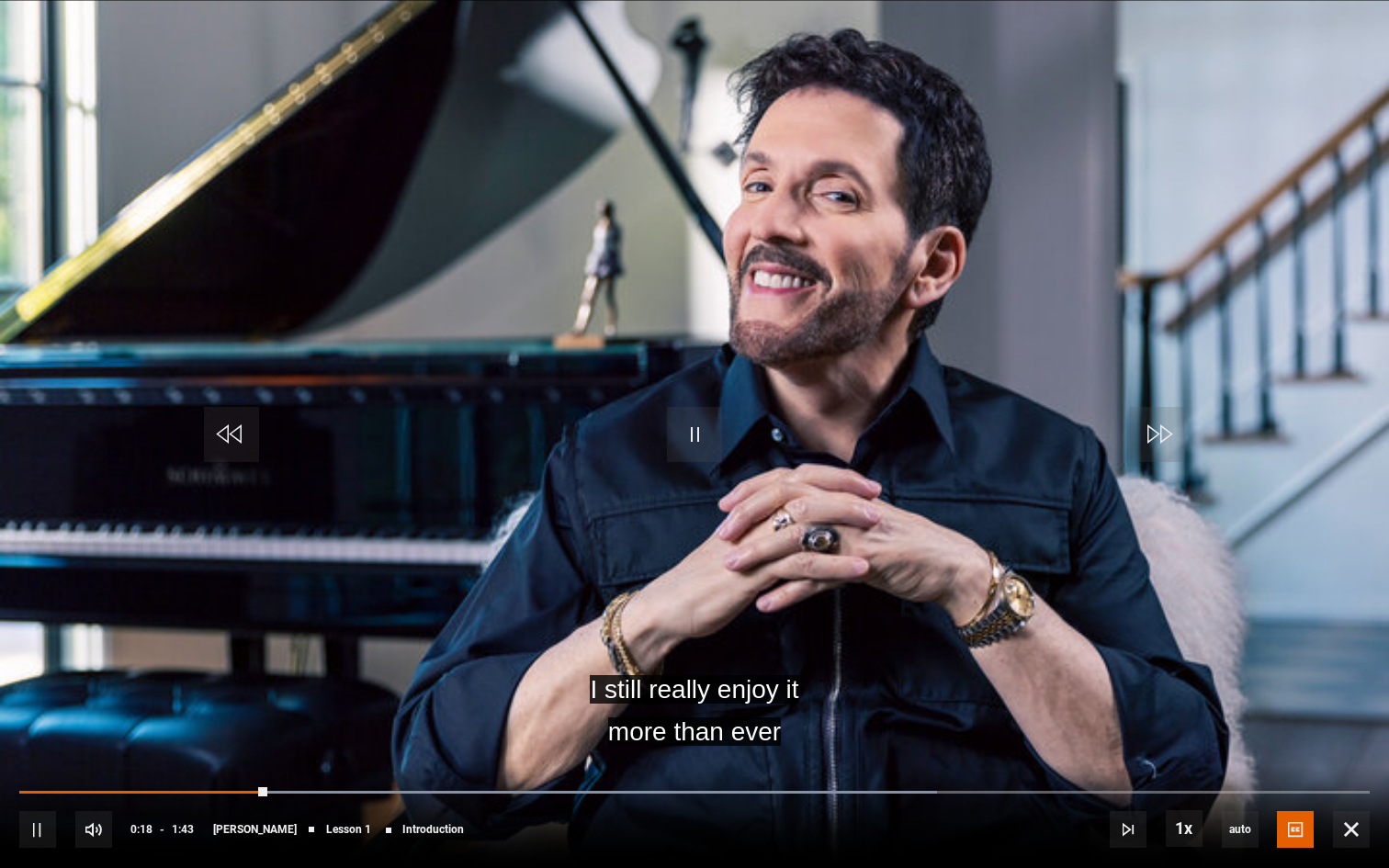 type 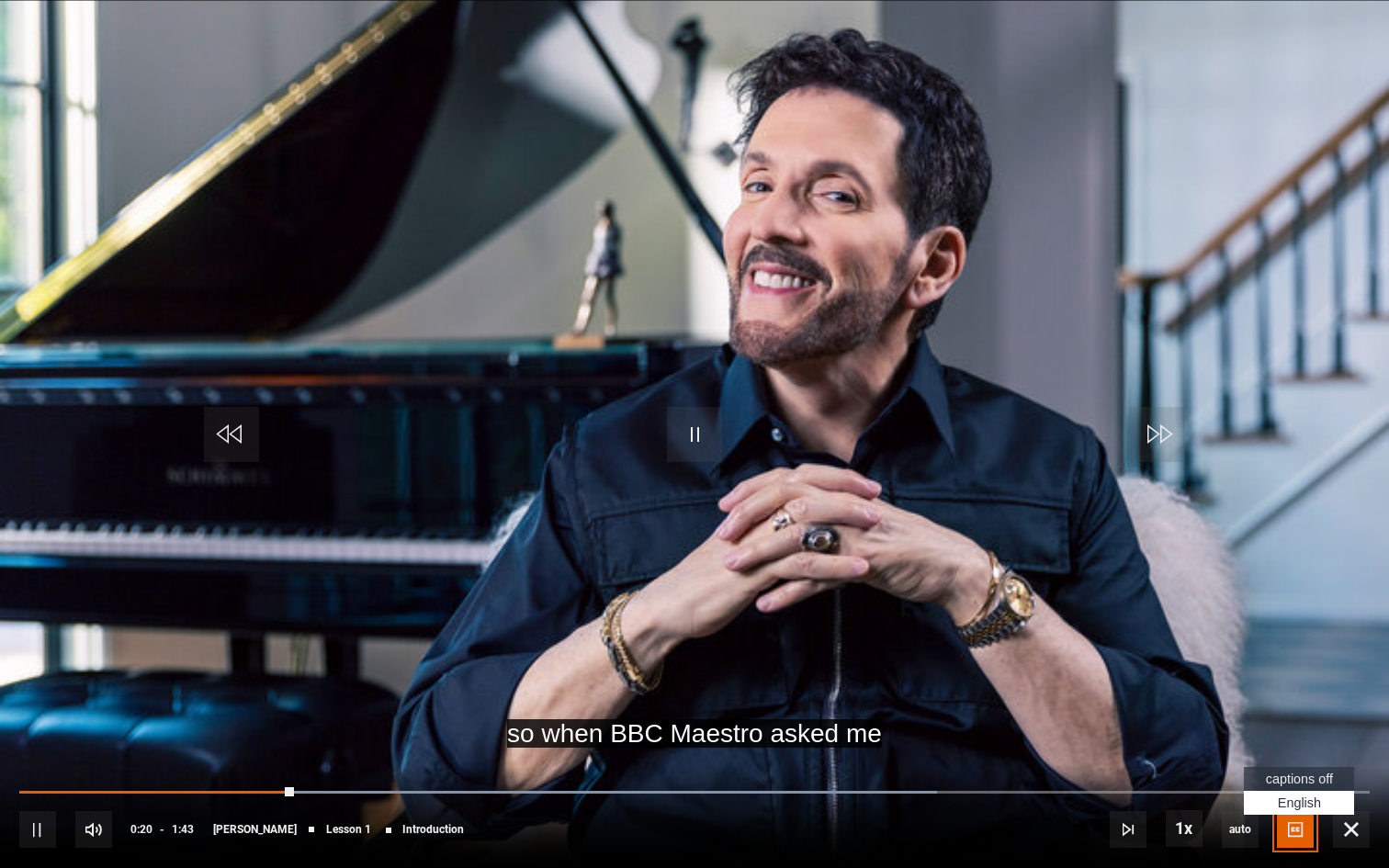 click at bounding box center (1295, 829) 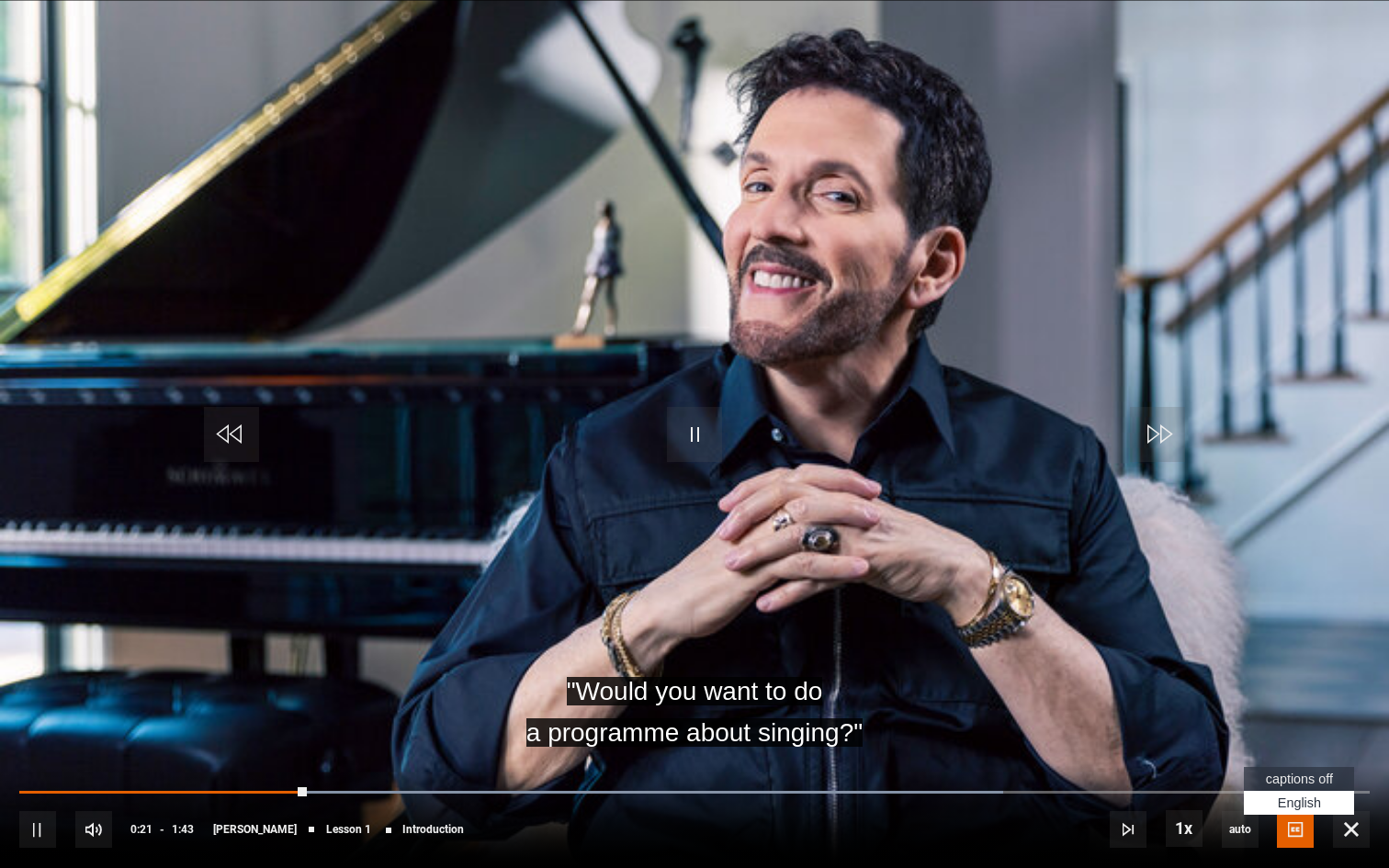 click on "captions off" at bounding box center [1299, 779] 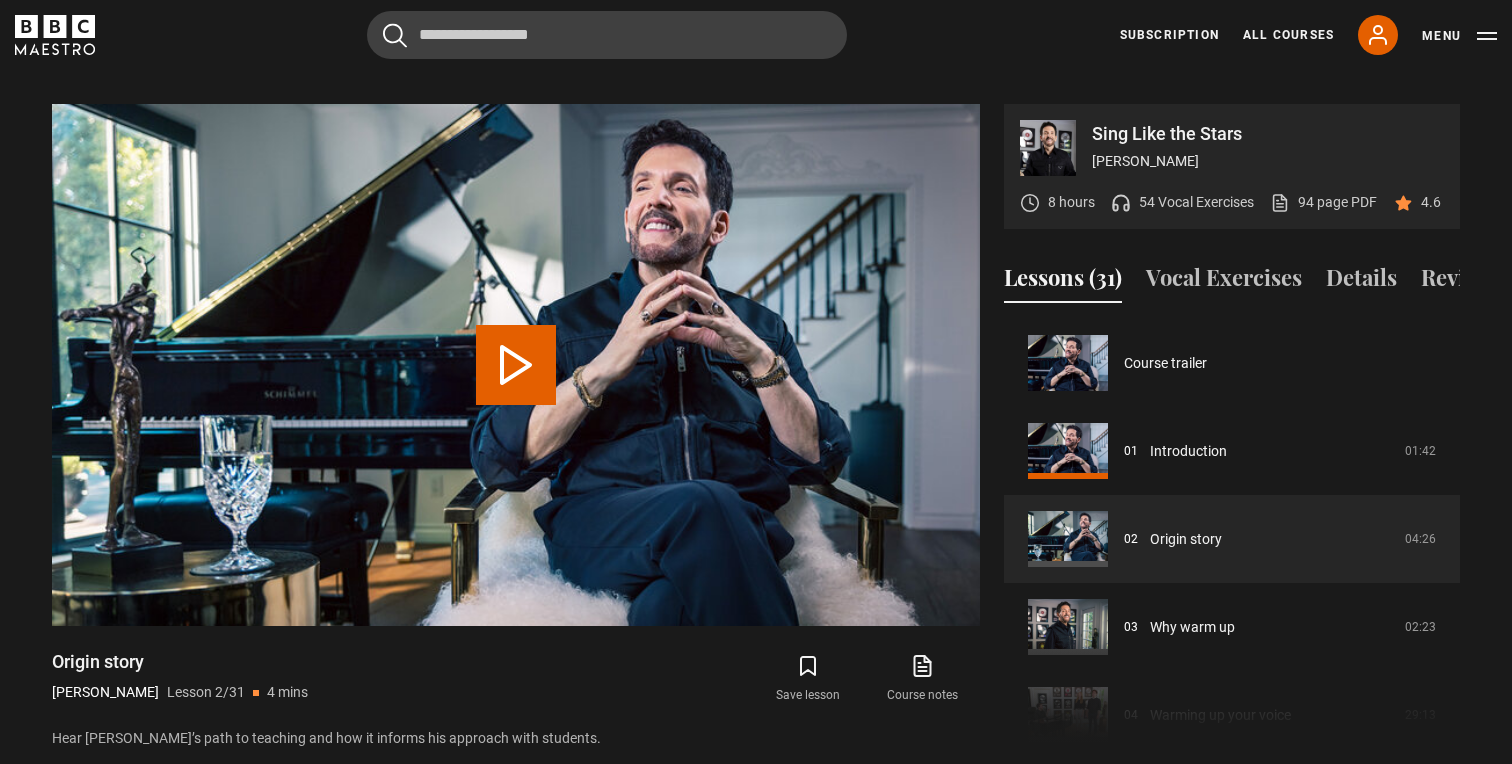 scroll, scrollTop: 88, scrollLeft: 0, axis: vertical 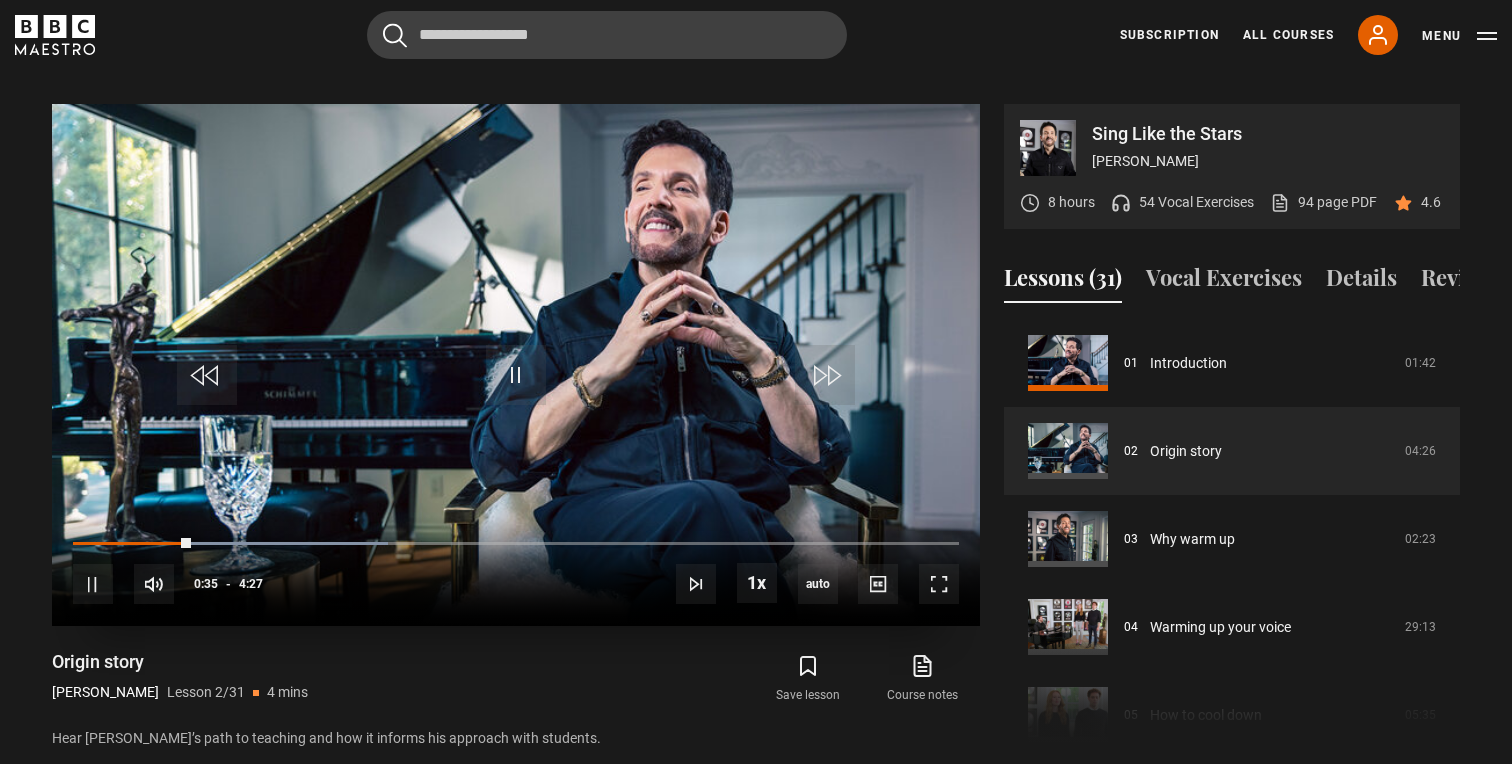 click on "10s Skip Back 10 seconds Pause 10s Skip Forward 10 seconds Loaded :  35.58% 4:20 0:35 Pause Mute Current Time  0:35 - Duration  4:27
Eric Vetro
Lesson 2
Origin story
1x Playback Rate 2x 1.5x 1x , selected 0.5x auto Quality 360p 720p 1080p 2160p Auto , selected Captions captions off , selected English  Captions" at bounding box center [516, 571] 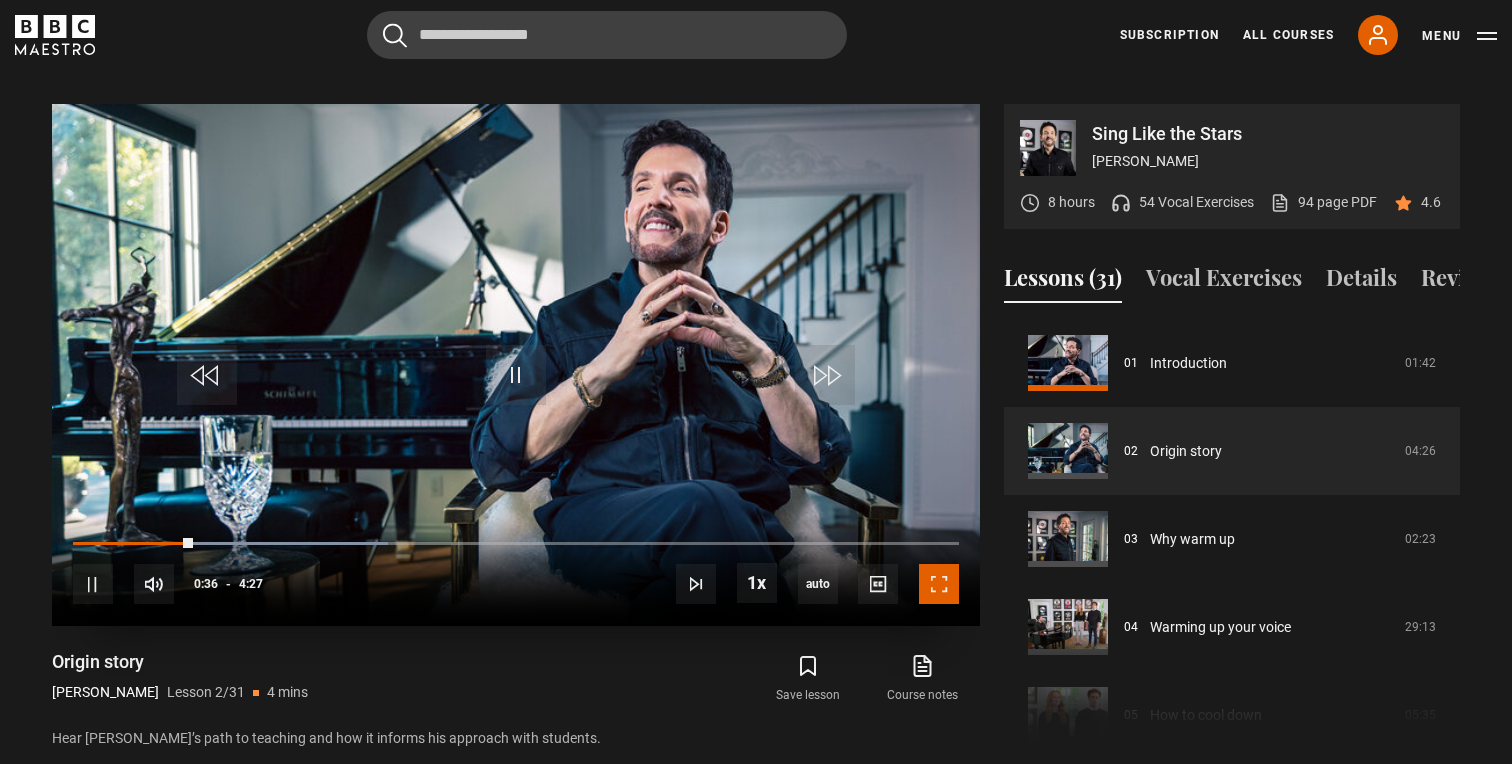 click at bounding box center (939, 584) 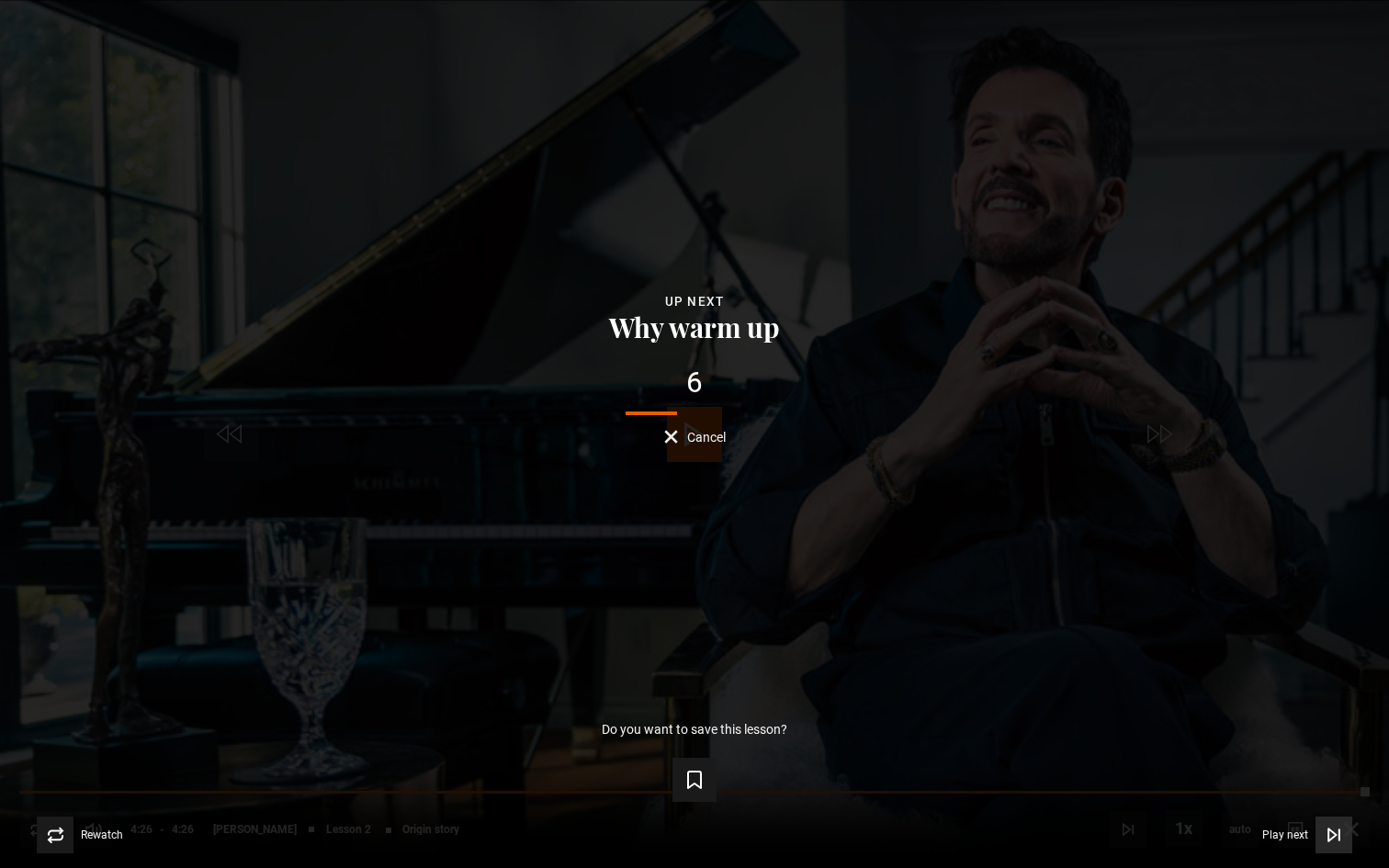 click at bounding box center [1334, 835] 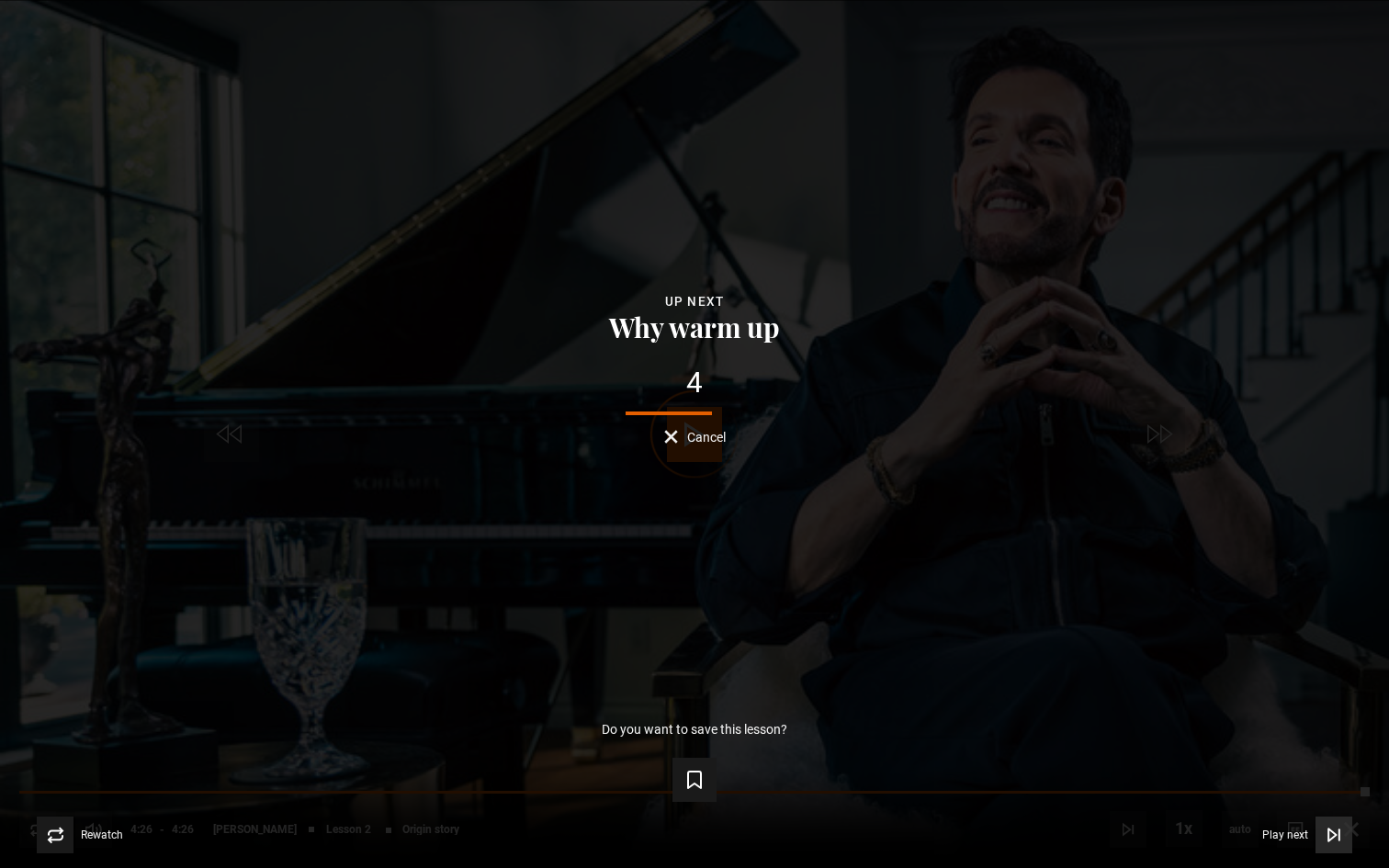 click at bounding box center [1334, 835] 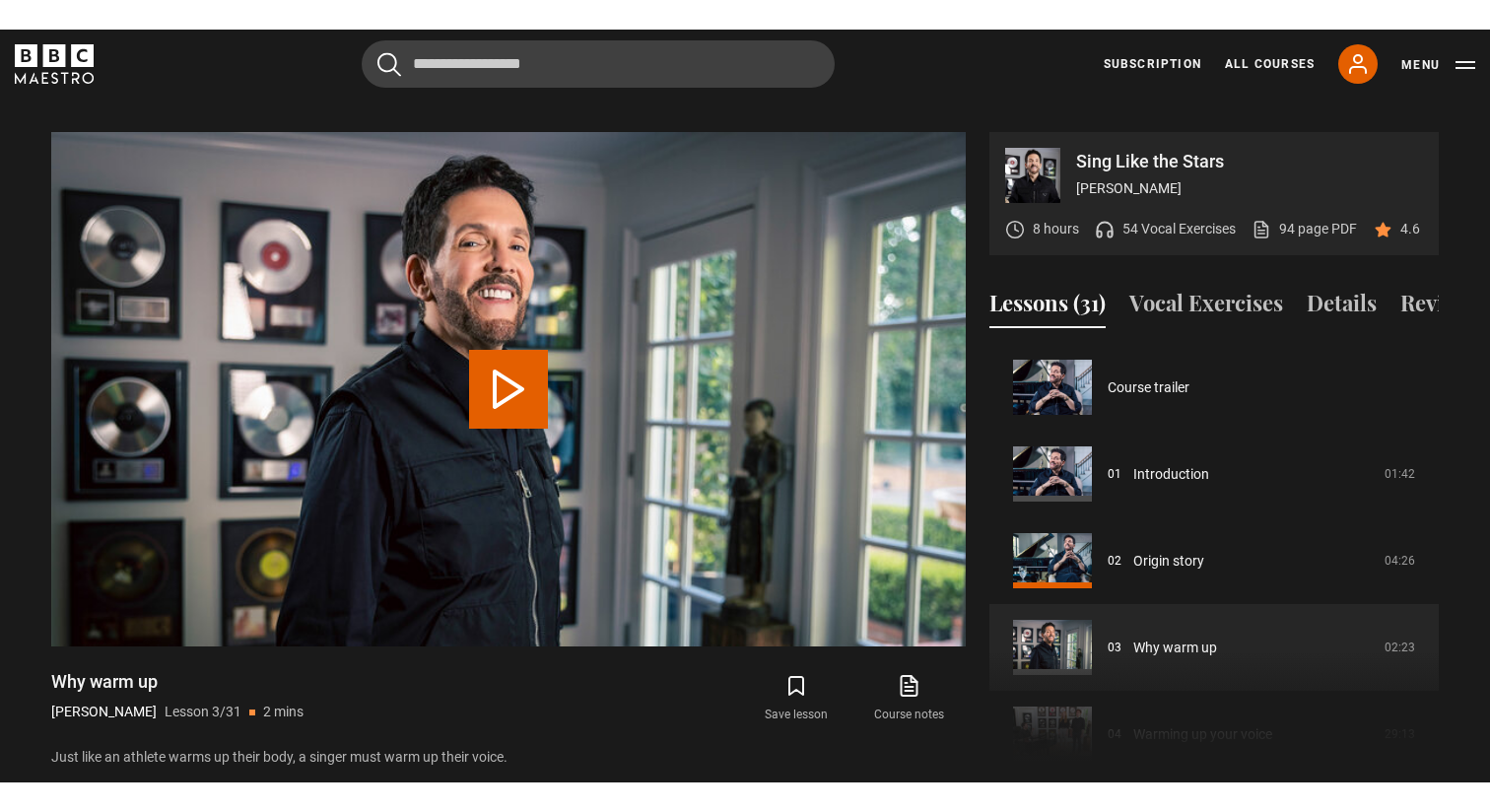 scroll, scrollTop: 173, scrollLeft: 0, axis: vertical 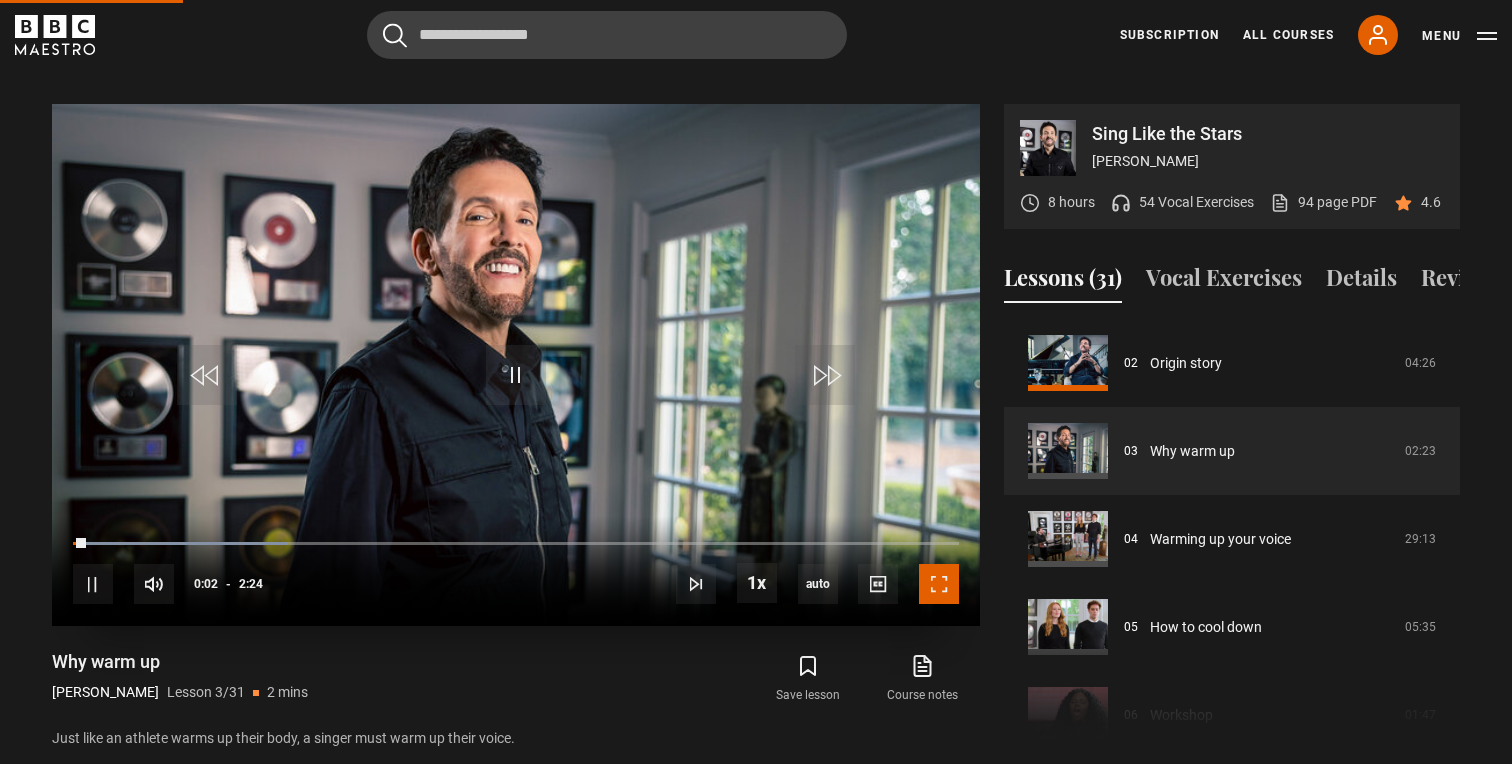 click at bounding box center (939, 584) 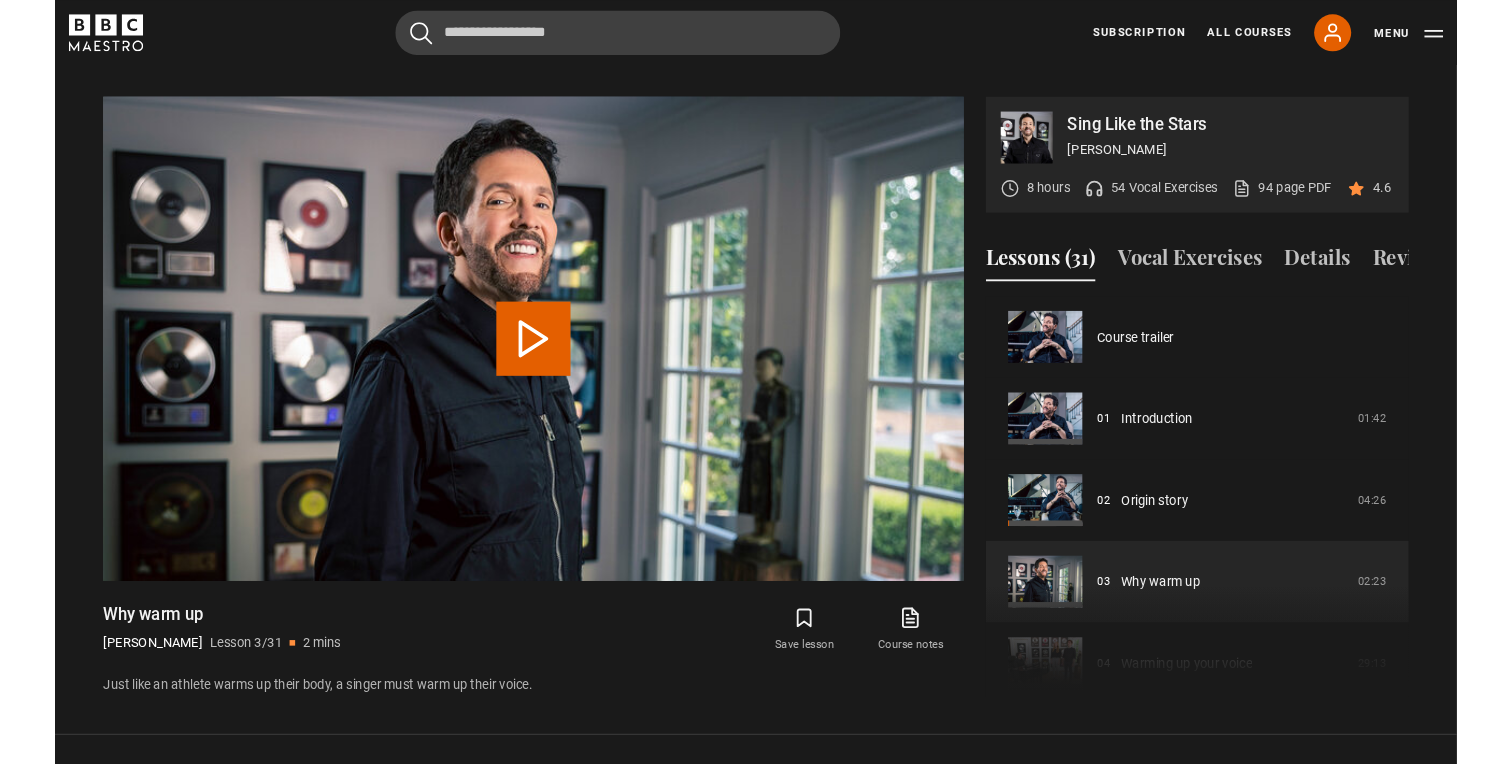 scroll, scrollTop: 176, scrollLeft: 0, axis: vertical 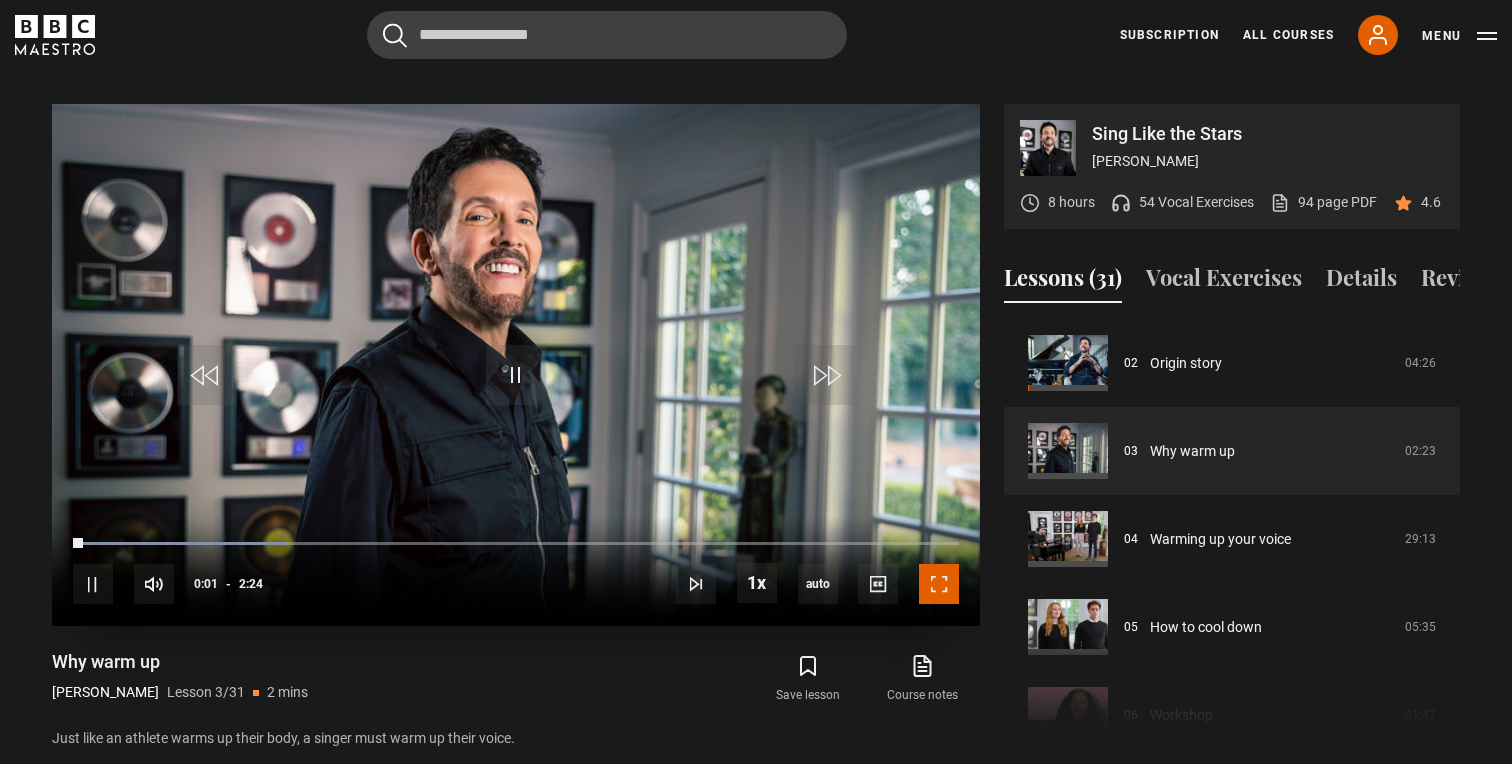 click at bounding box center (939, 584) 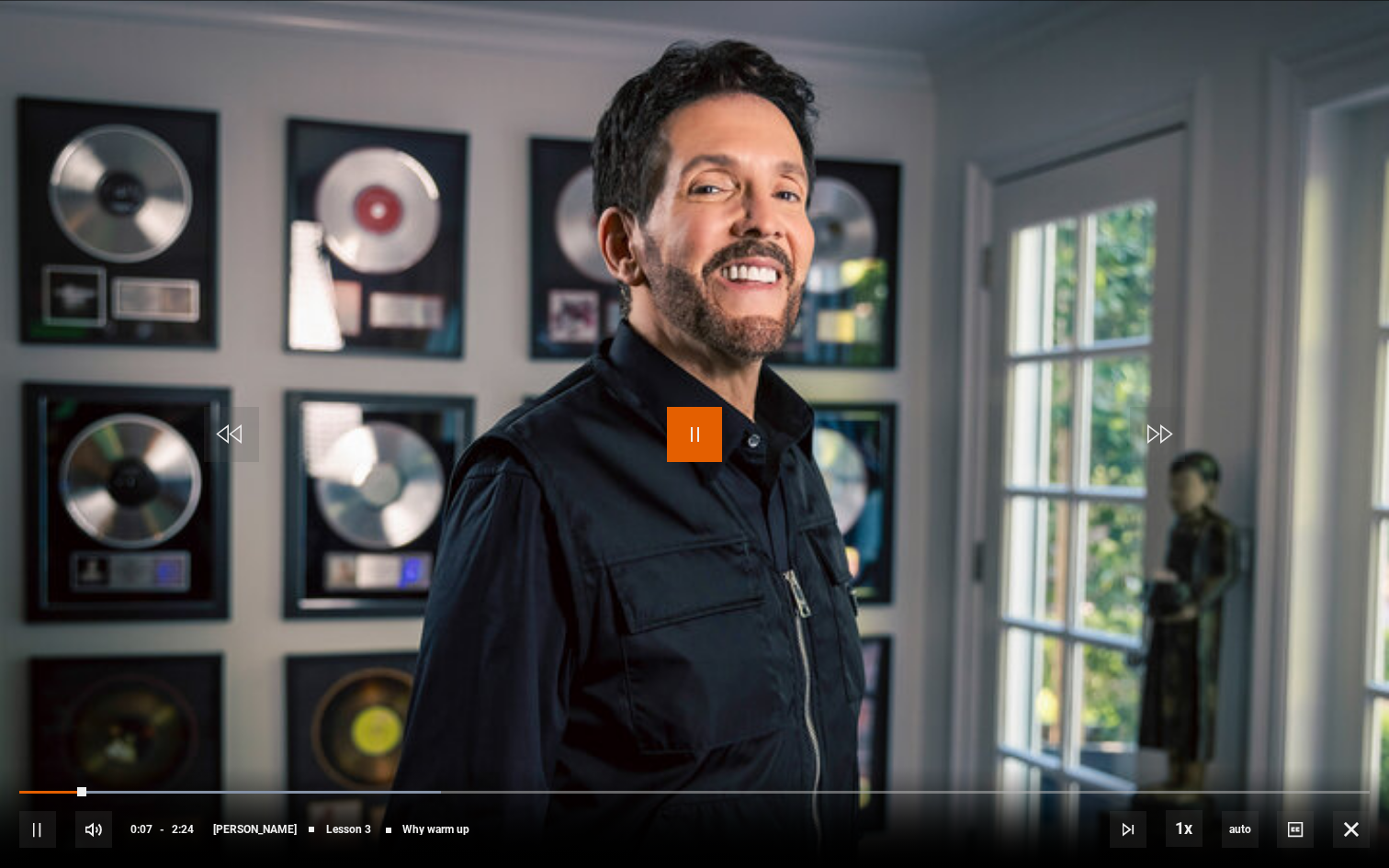 click at bounding box center (694, 434) 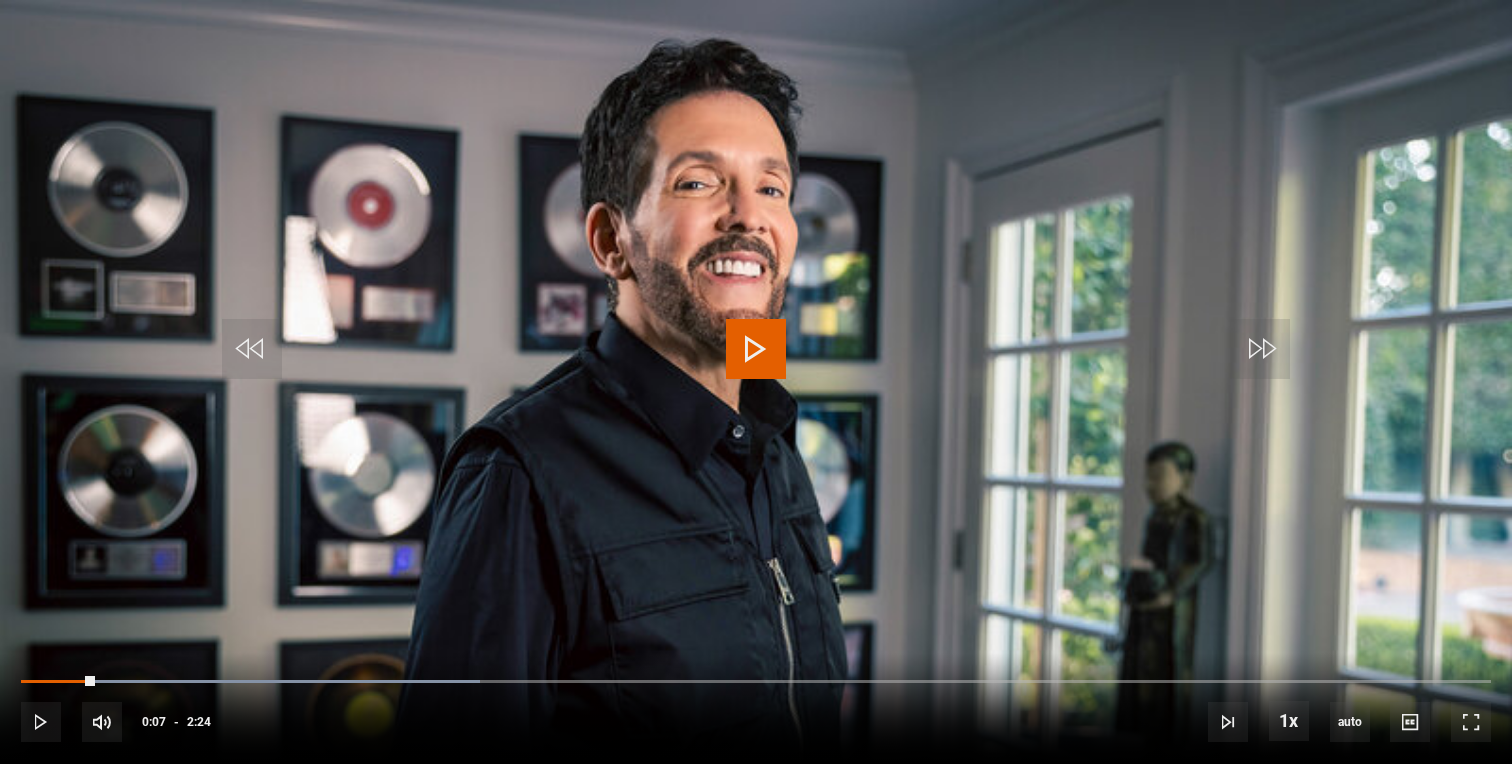 scroll, scrollTop: 1330, scrollLeft: 0, axis: vertical 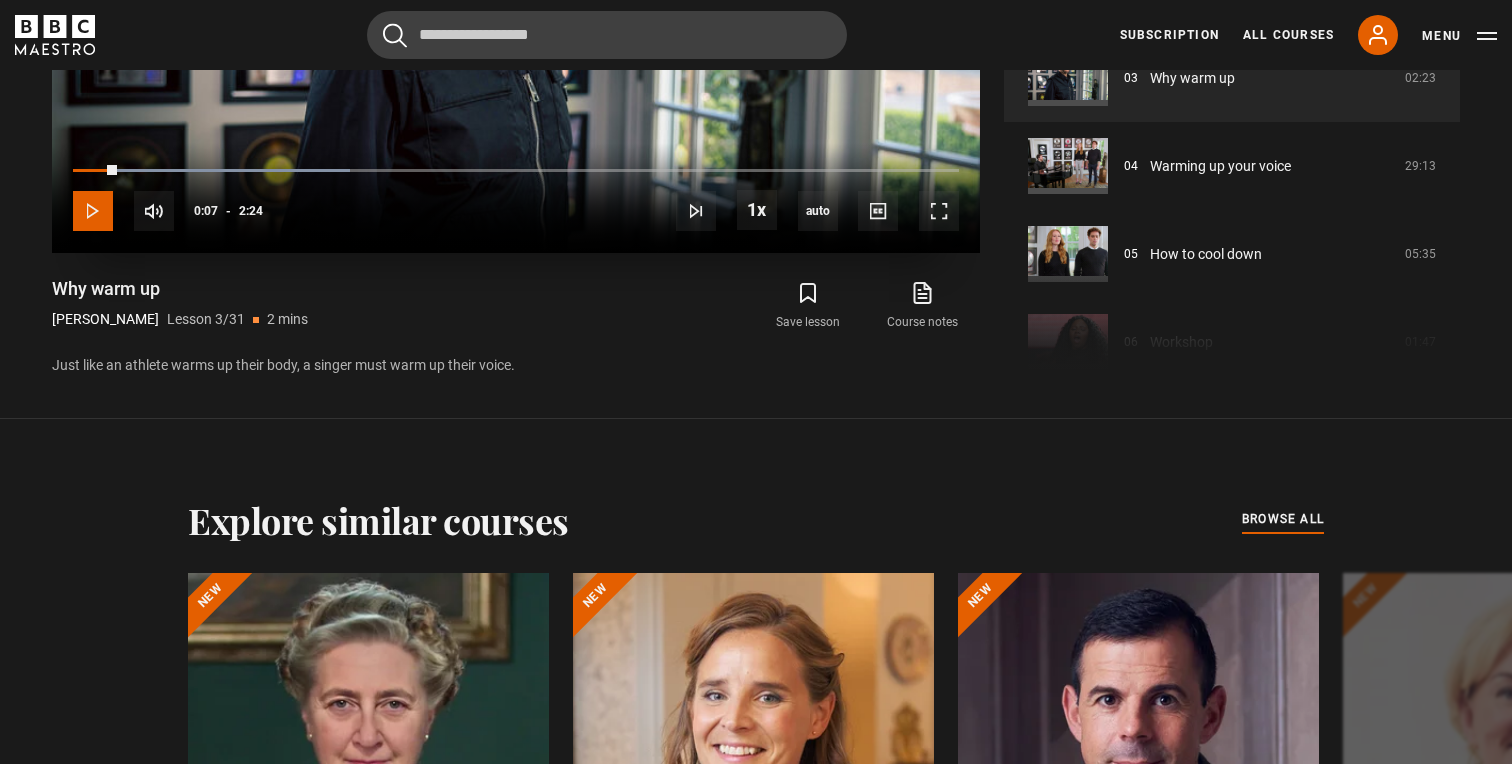 click at bounding box center [93, 211] 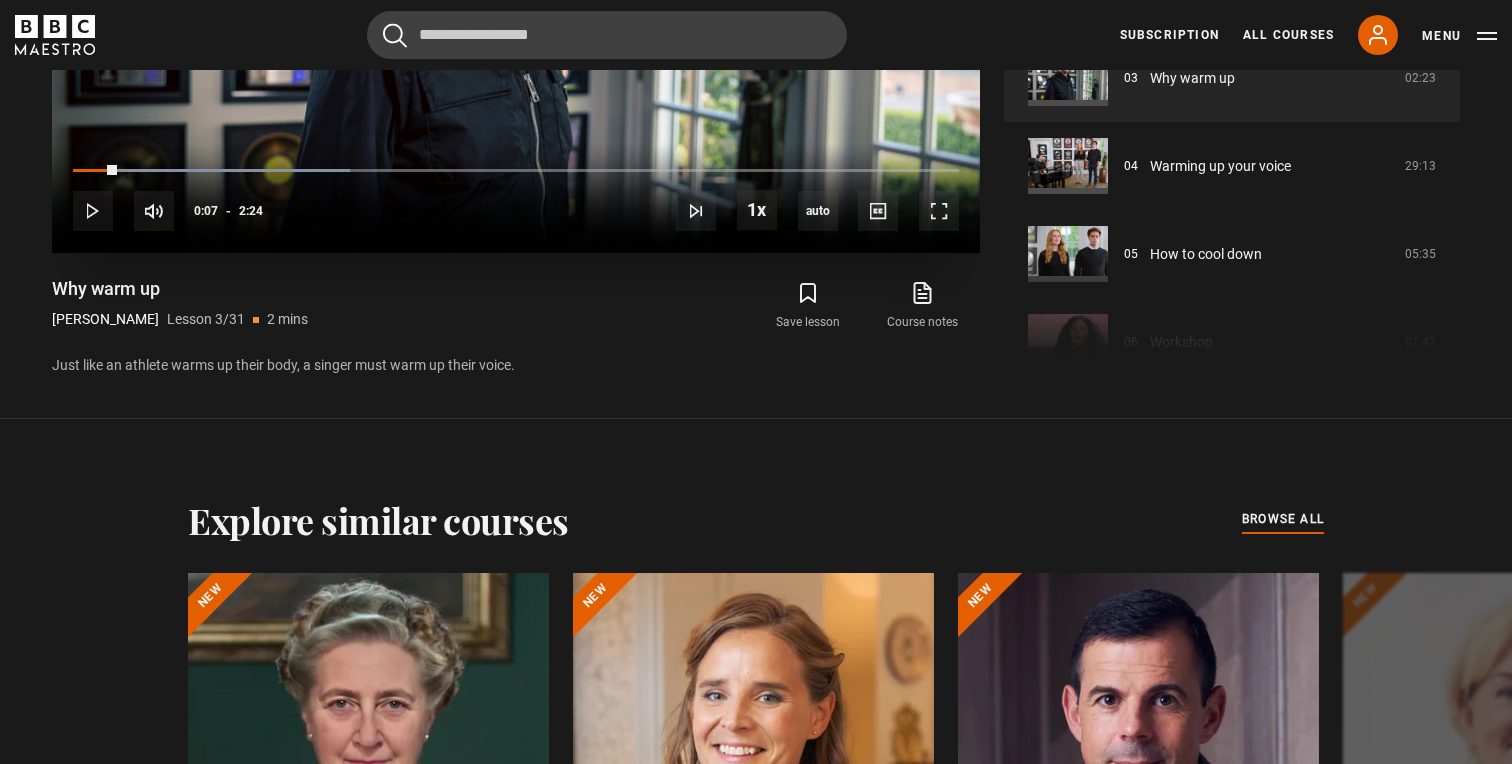 scroll, scrollTop: 1037, scrollLeft: 0, axis: vertical 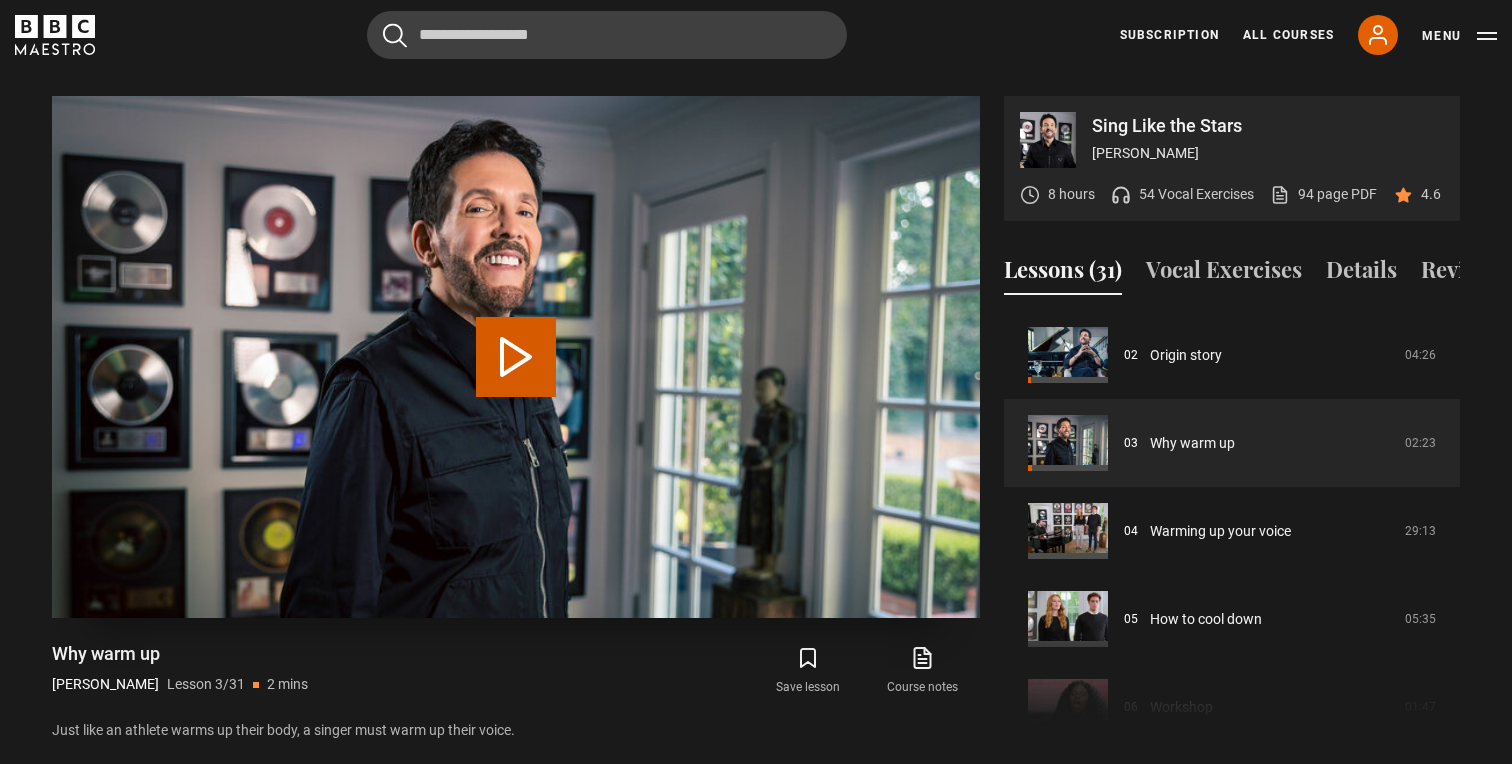click at bounding box center [516, 357] 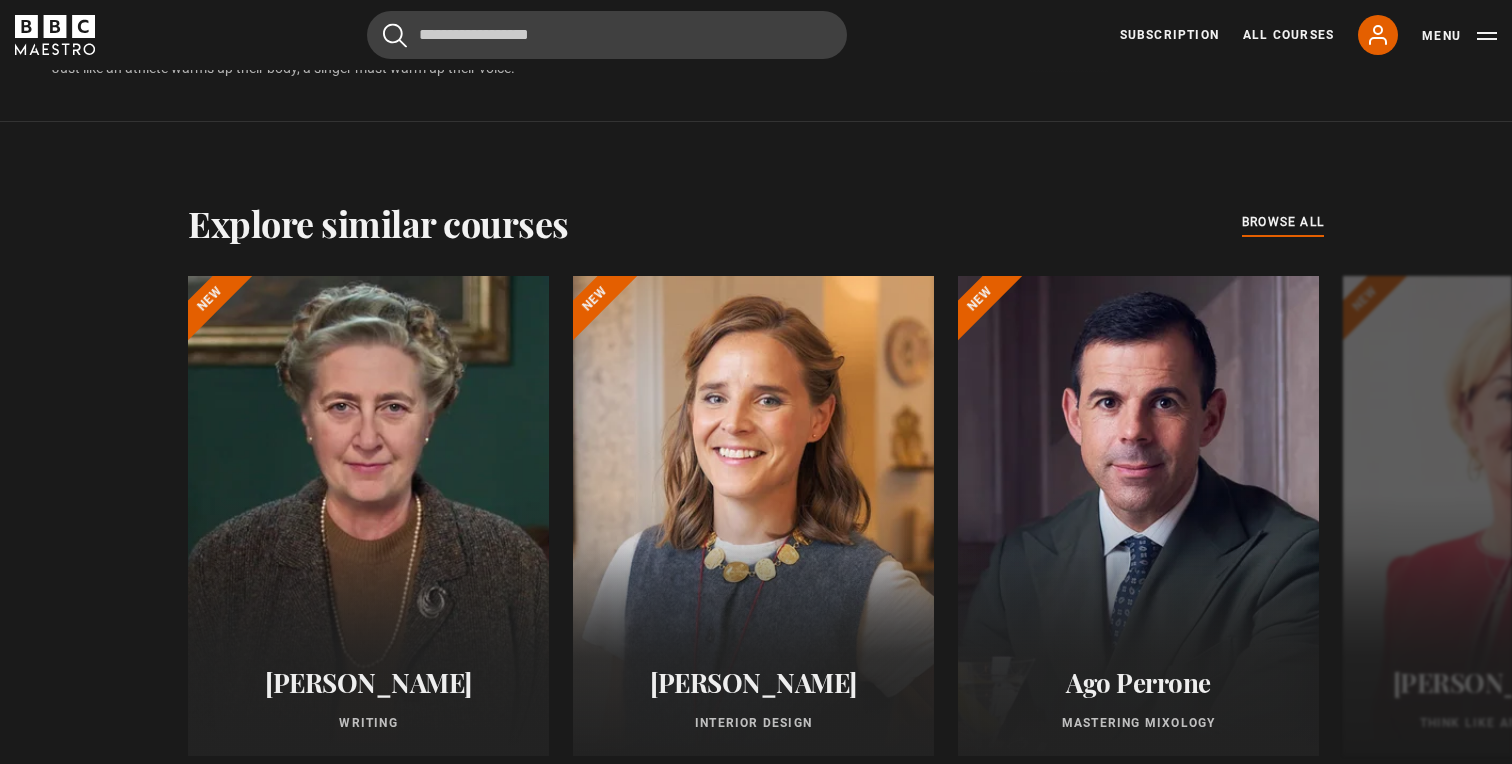 scroll, scrollTop: 1640, scrollLeft: 0, axis: vertical 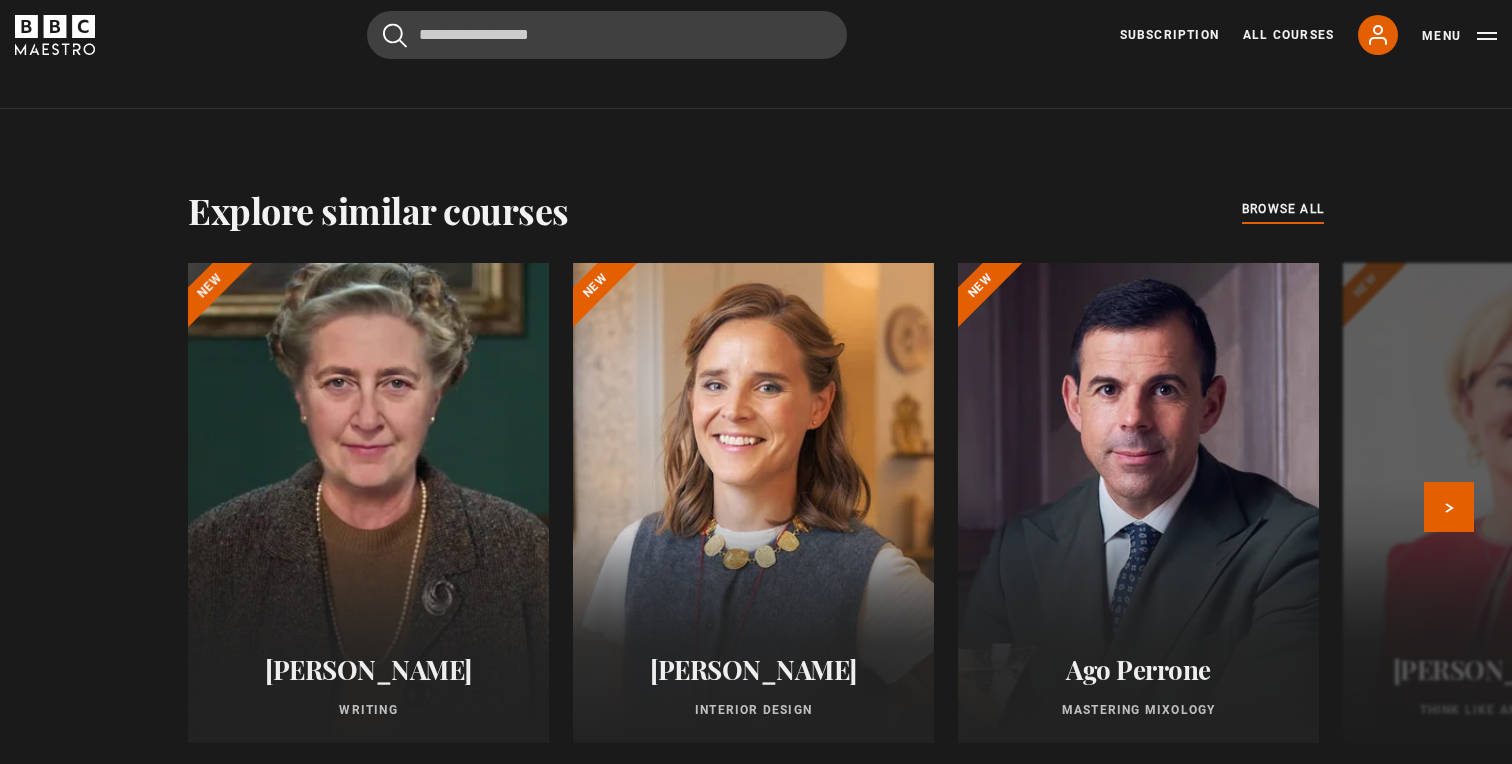 click at bounding box center [368, 503] 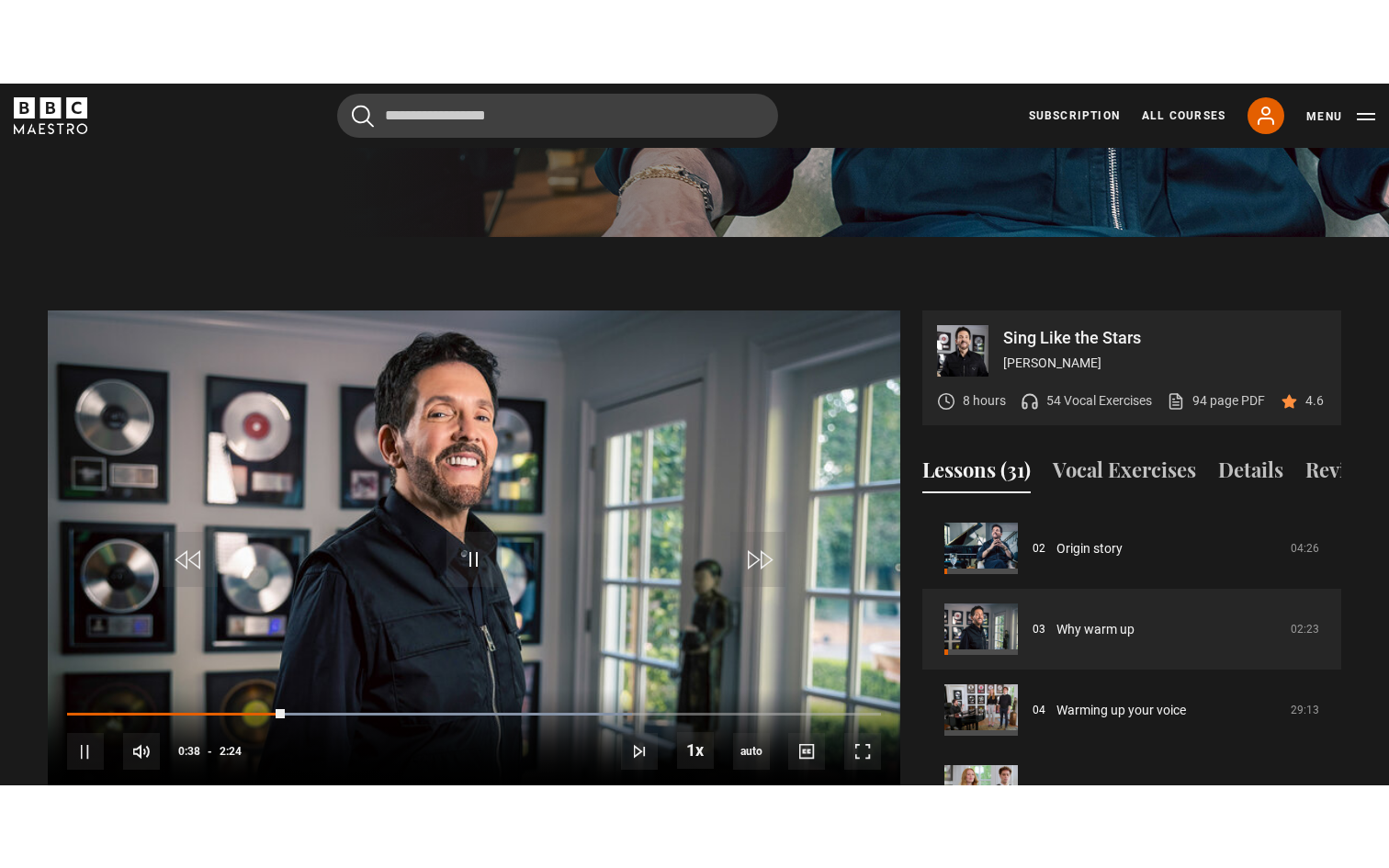 scroll, scrollTop: 766, scrollLeft: 0, axis: vertical 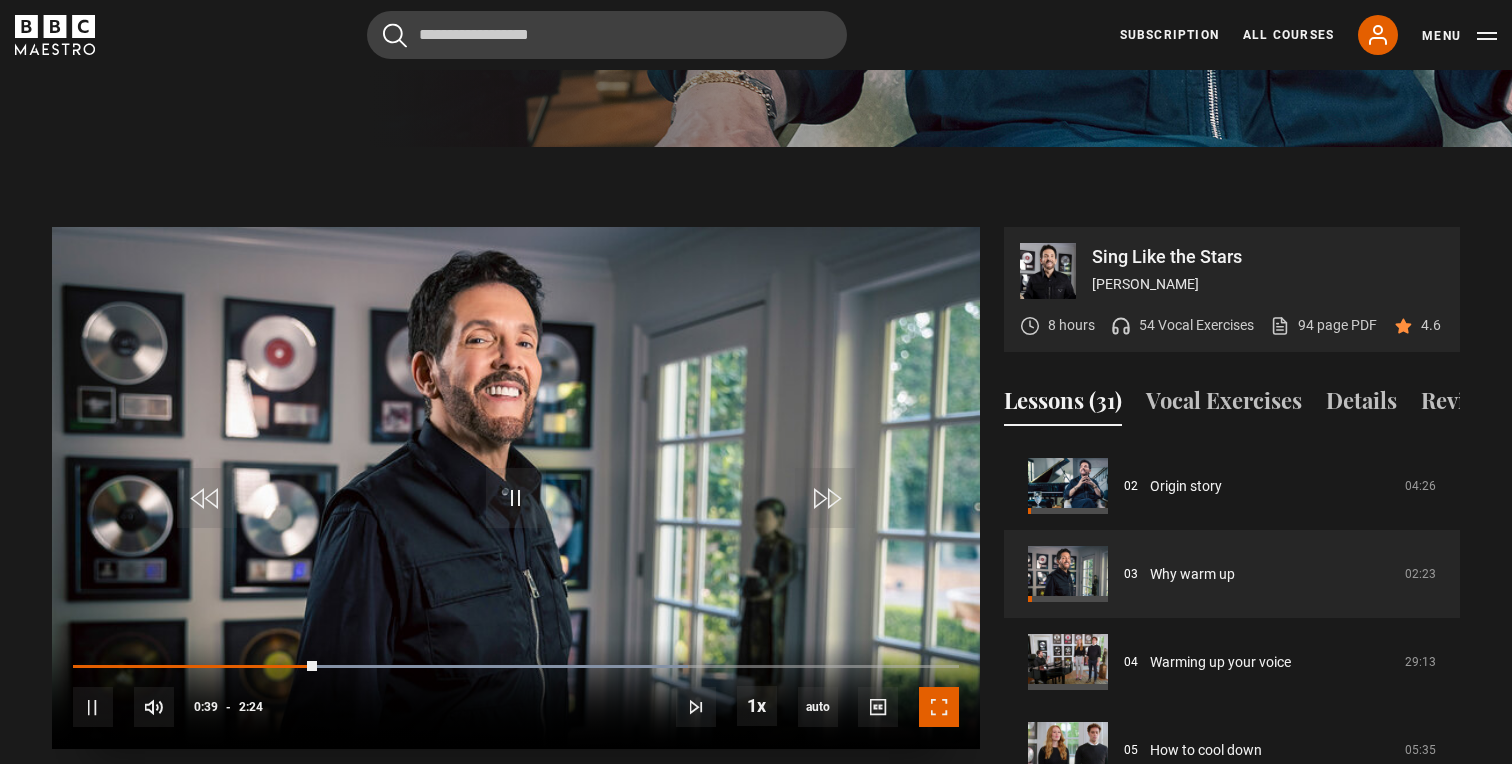 click at bounding box center (939, 707) 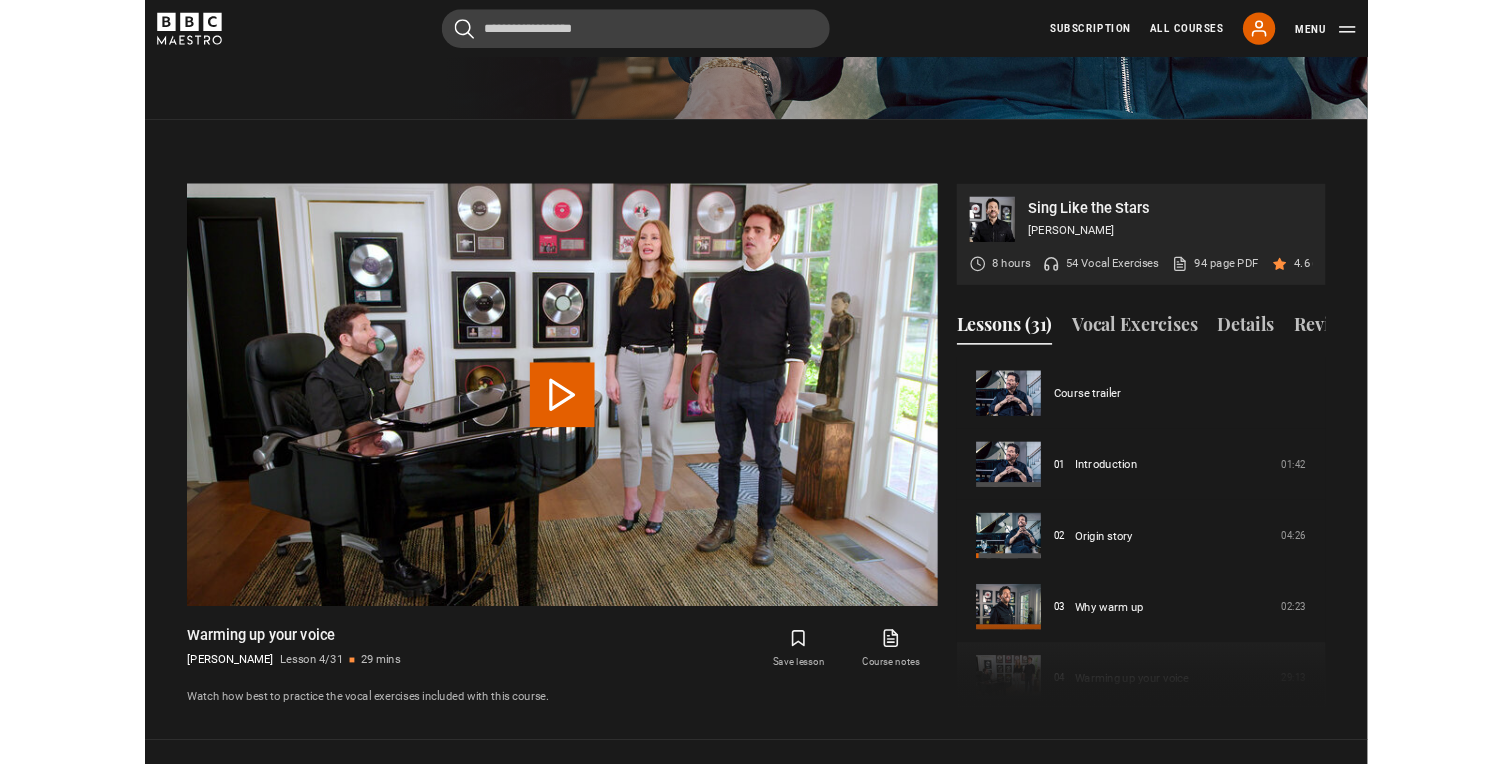scroll, scrollTop: 957, scrollLeft: 0, axis: vertical 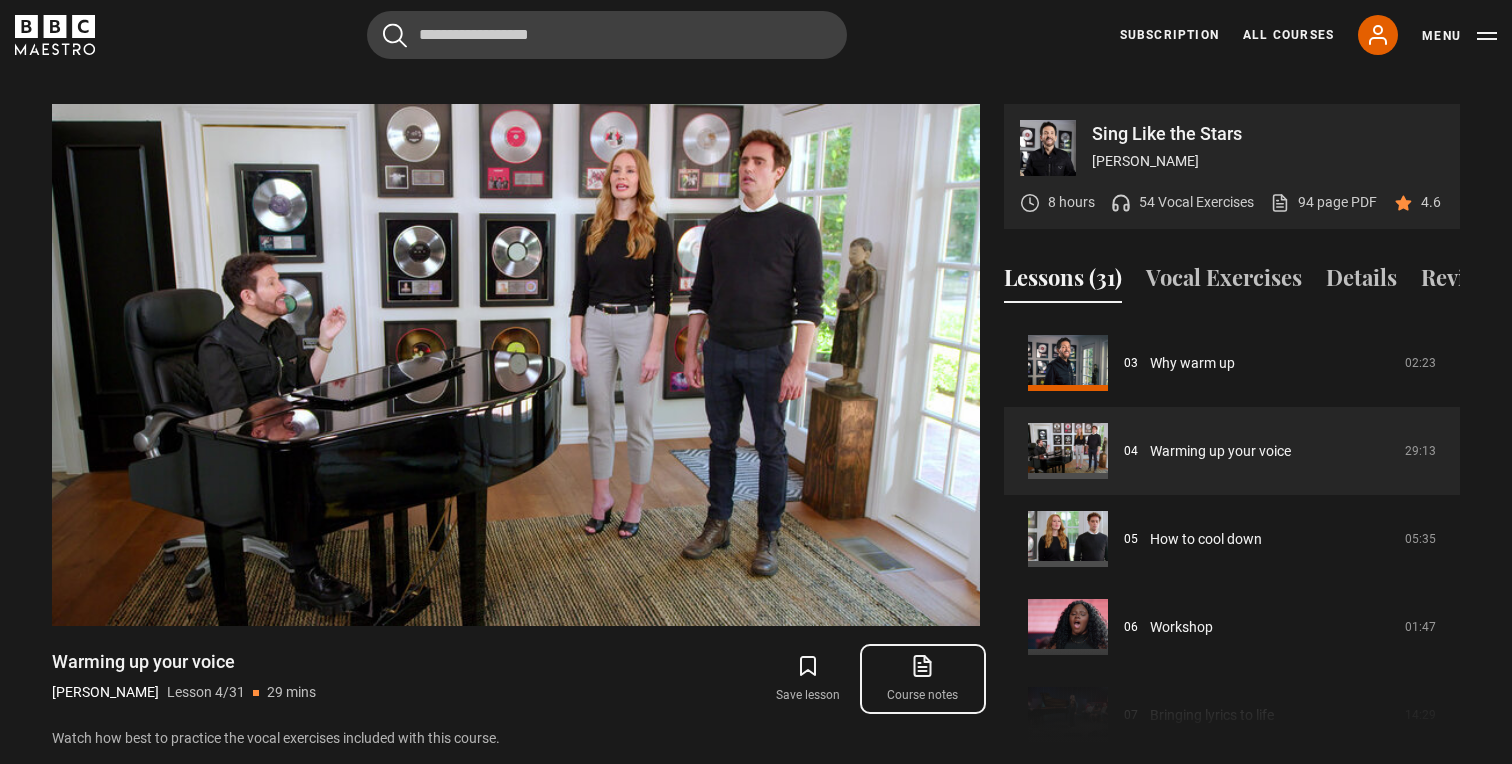 click on "Course notes
opens in new tab" at bounding box center (923, 679) 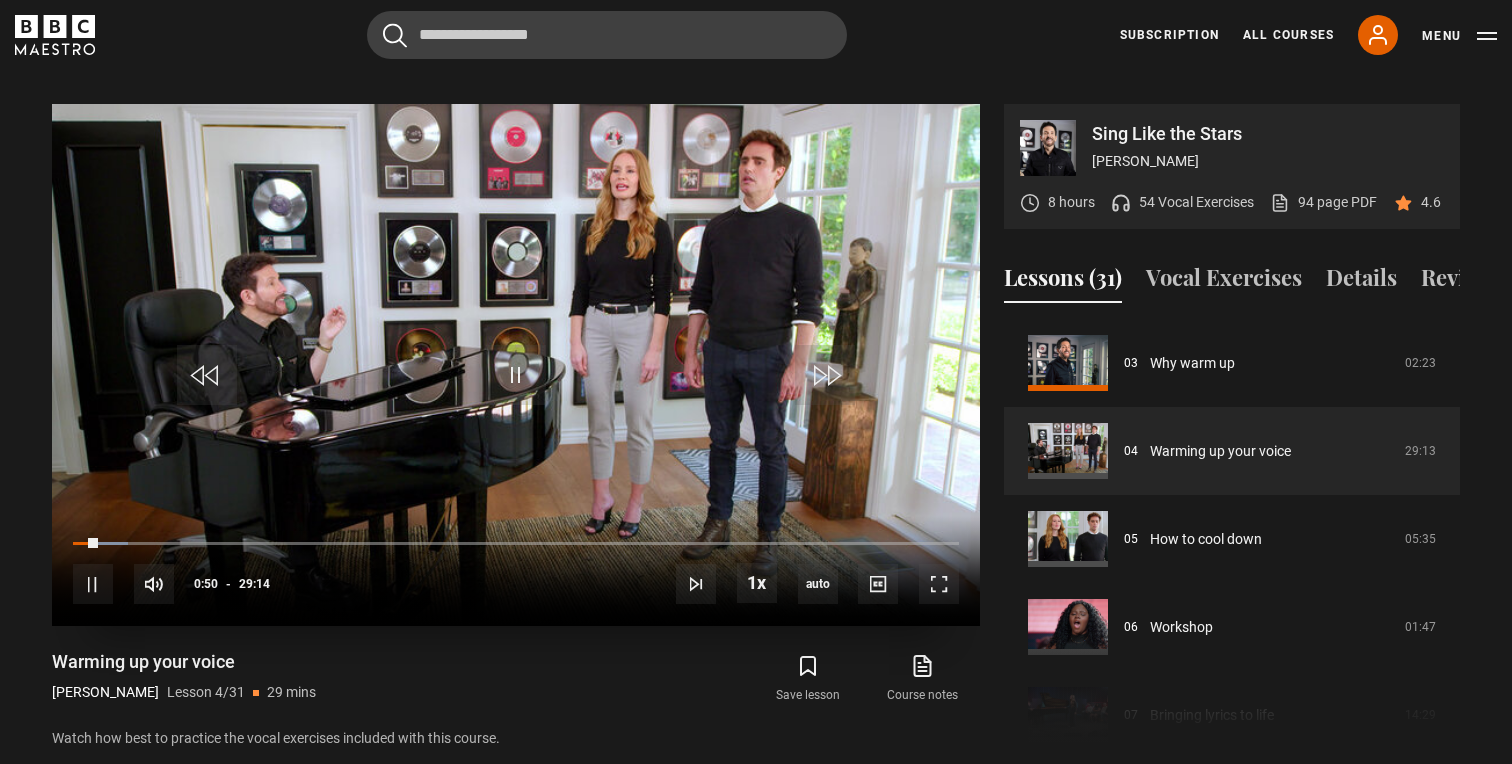 click at bounding box center [516, 365] 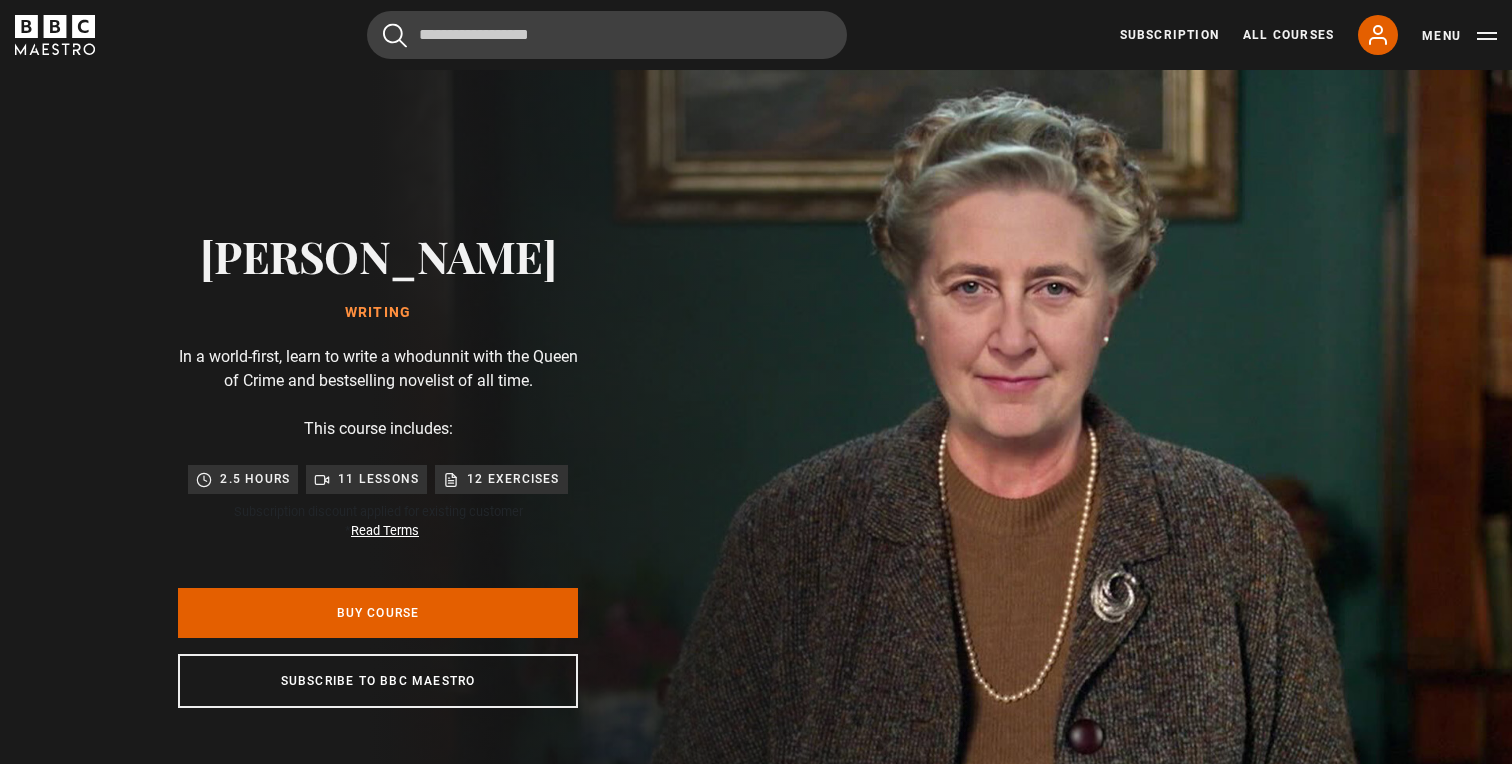 scroll, scrollTop: 0, scrollLeft: 0, axis: both 